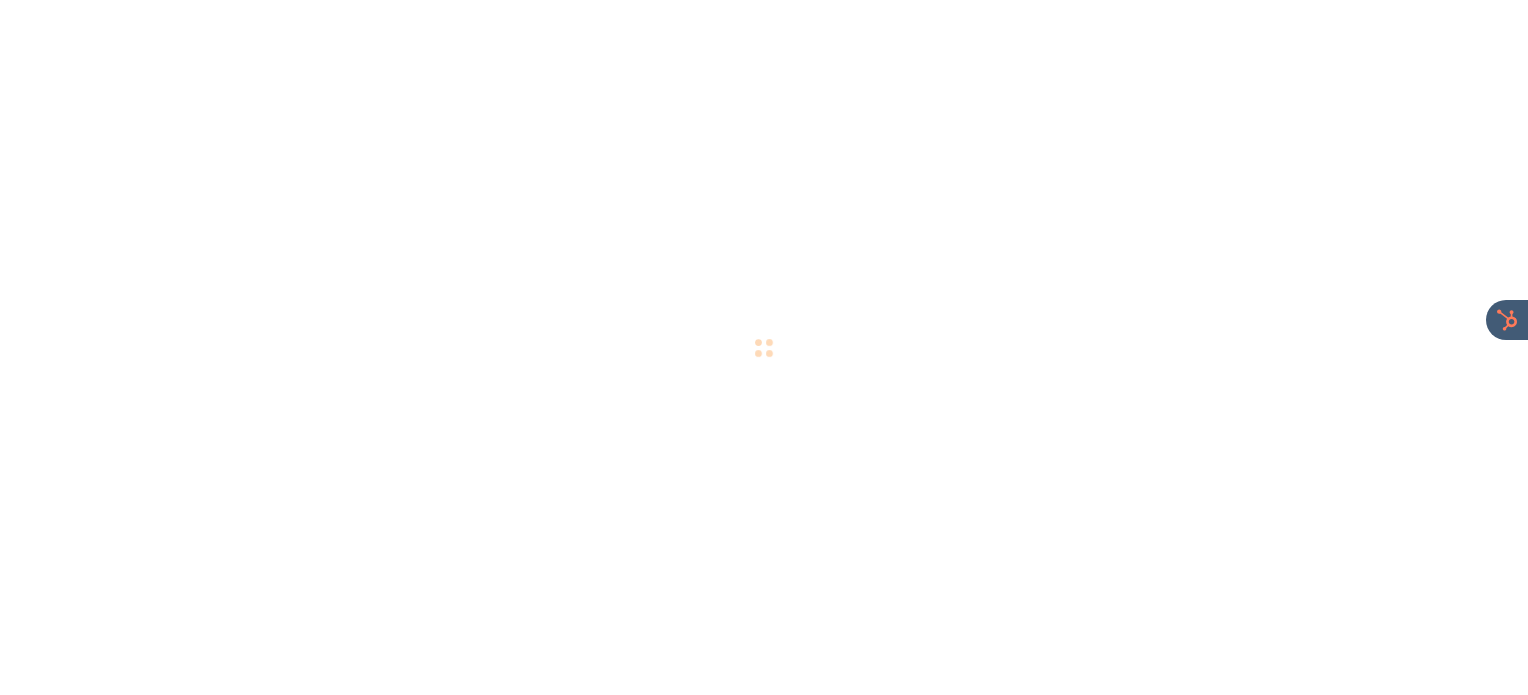 scroll, scrollTop: 0, scrollLeft: 0, axis: both 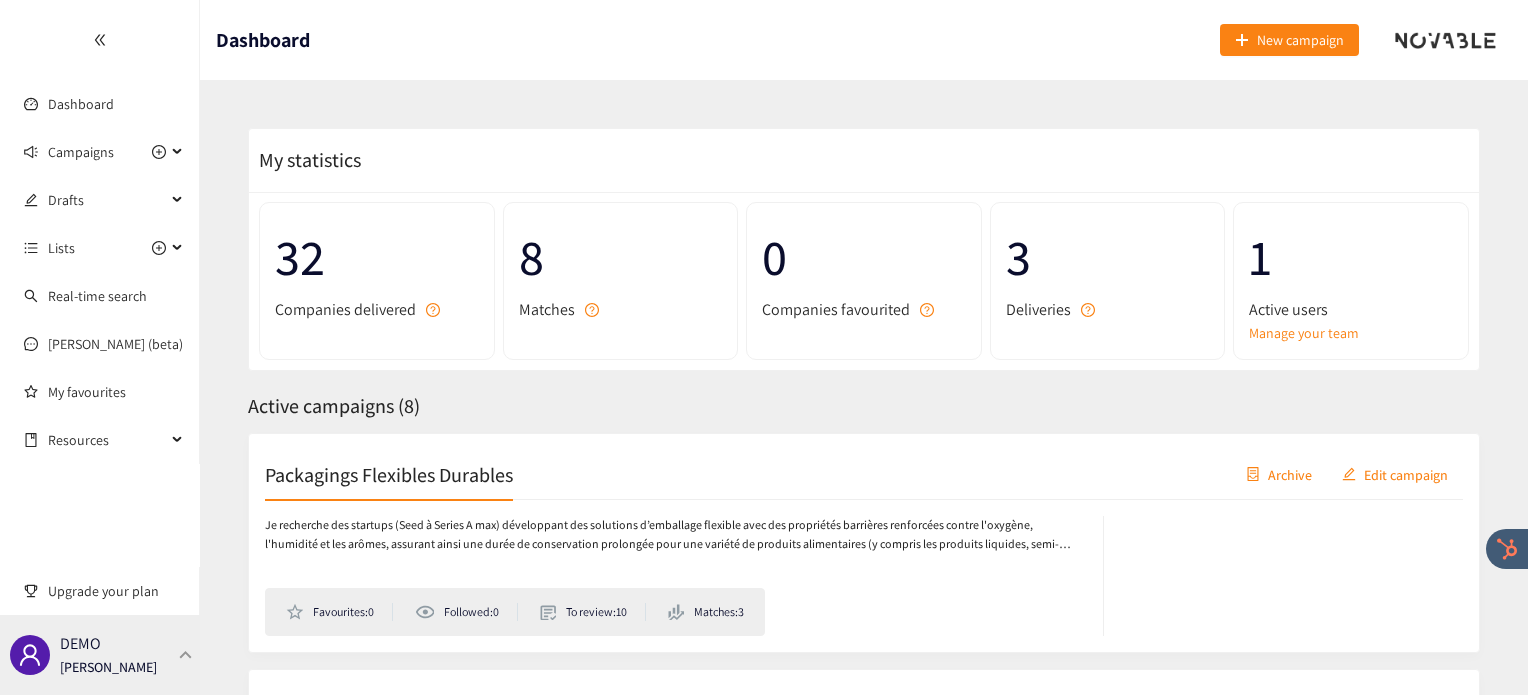 click on "DEMO [PERSON_NAME]" at bounding box center [100, 655] 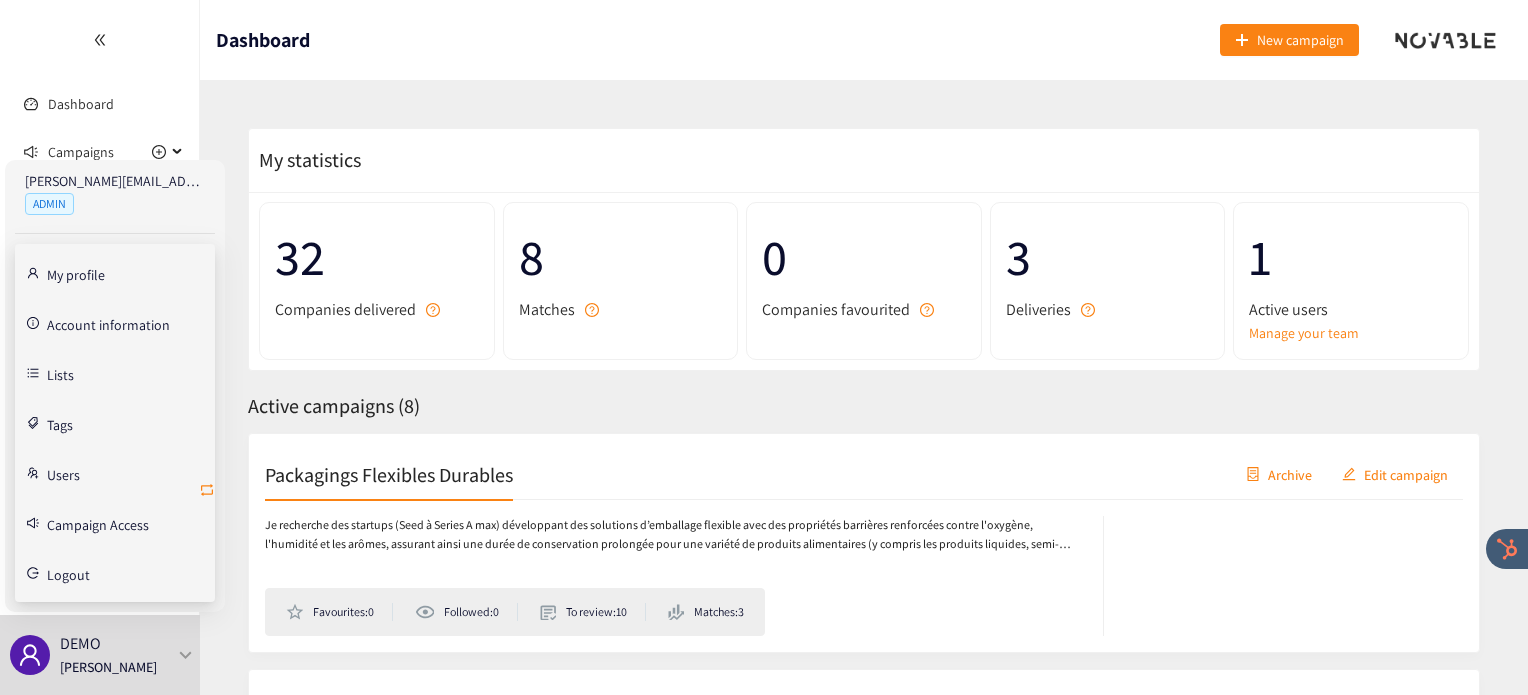 click 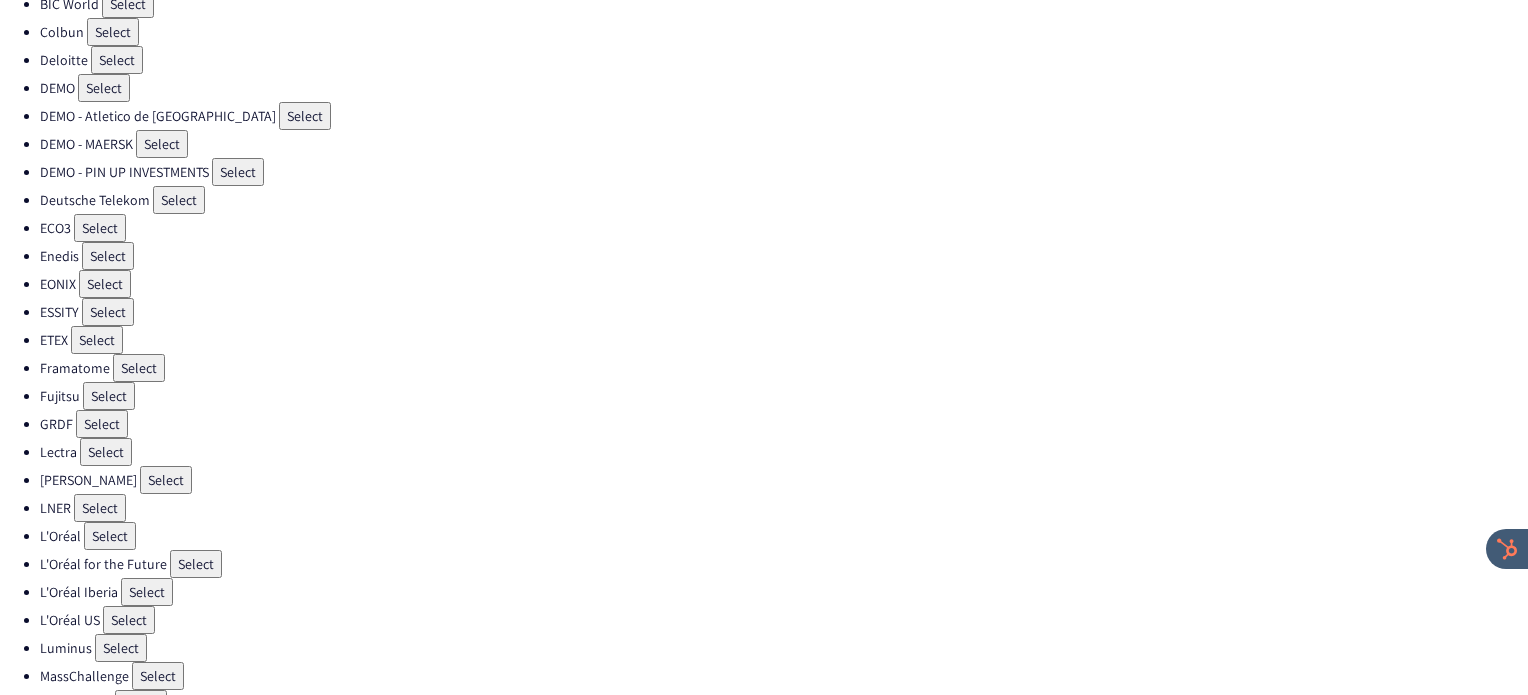 scroll, scrollTop: 242, scrollLeft: 0, axis: vertical 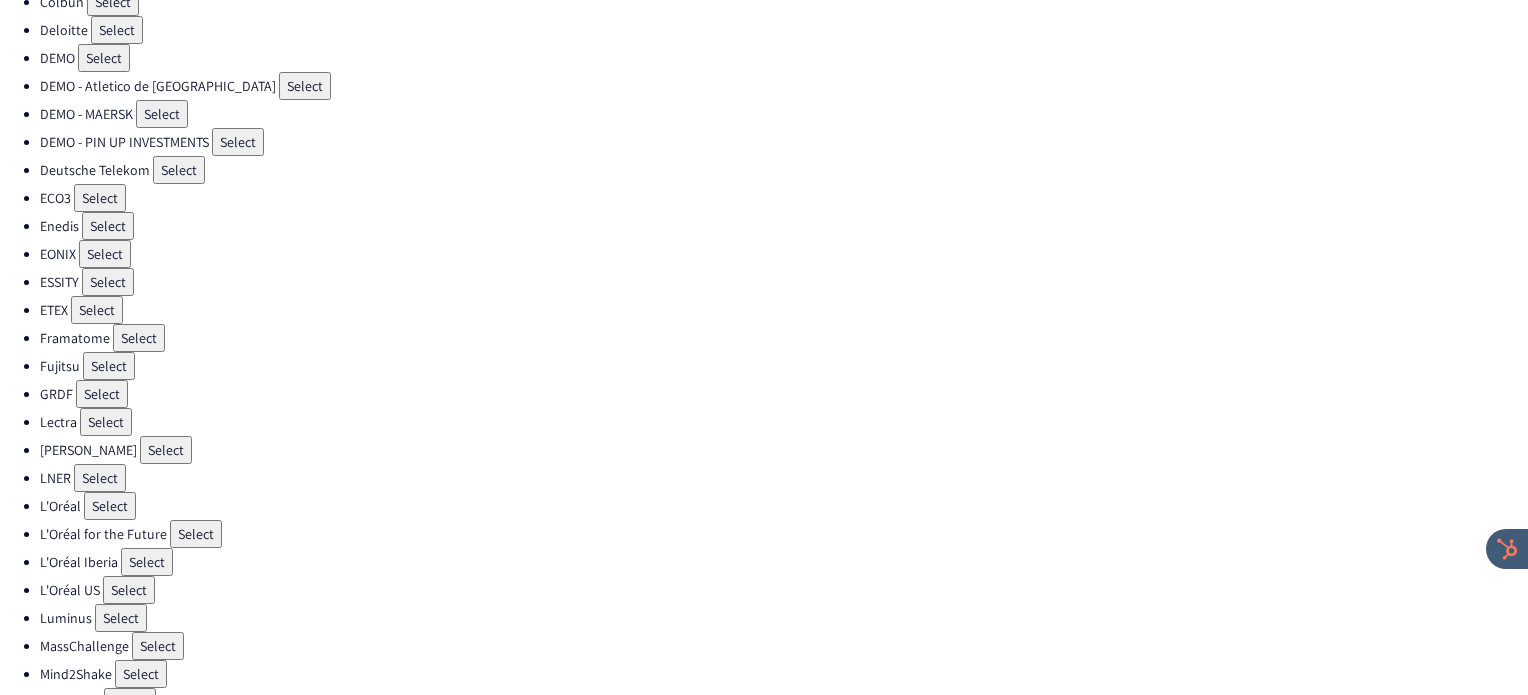 click on "Select" at bounding box center [100, 198] 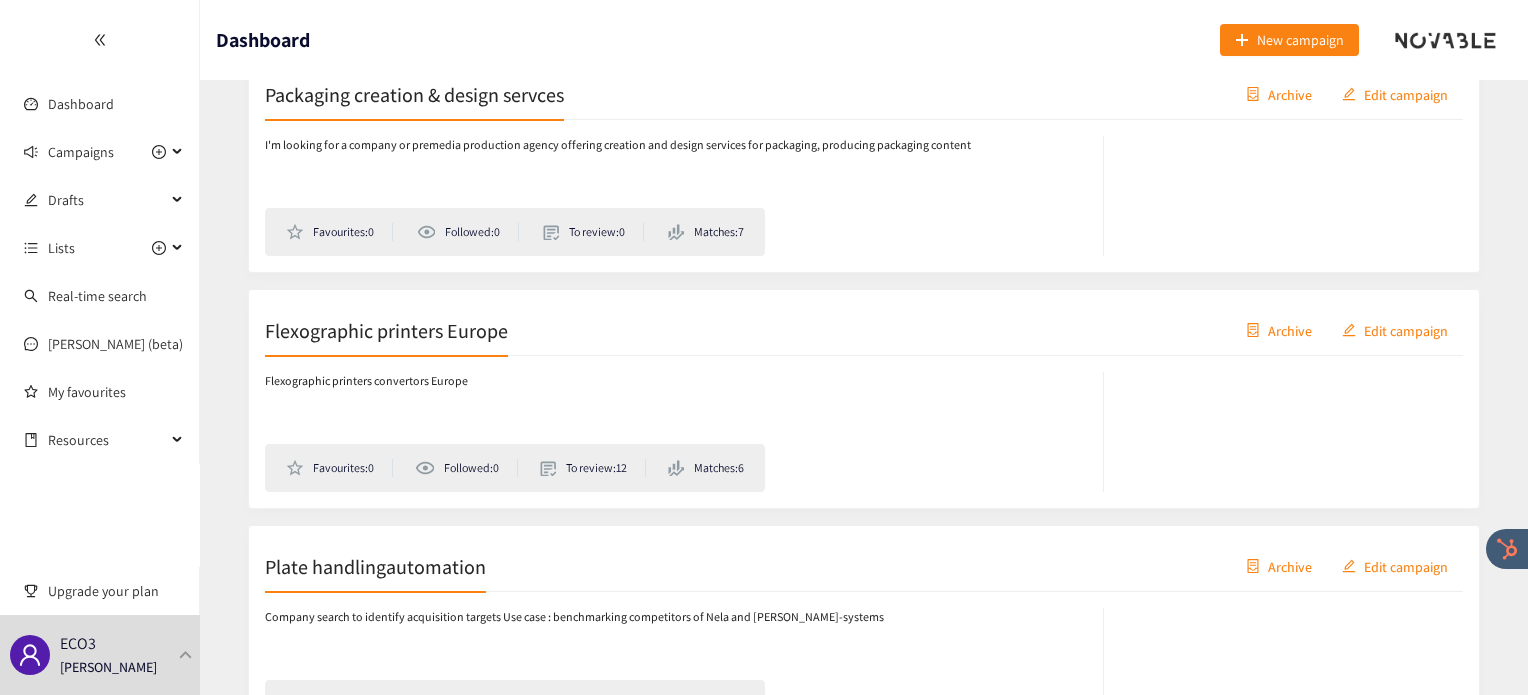 scroll, scrollTop: 1095, scrollLeft: 0, axis: vertical 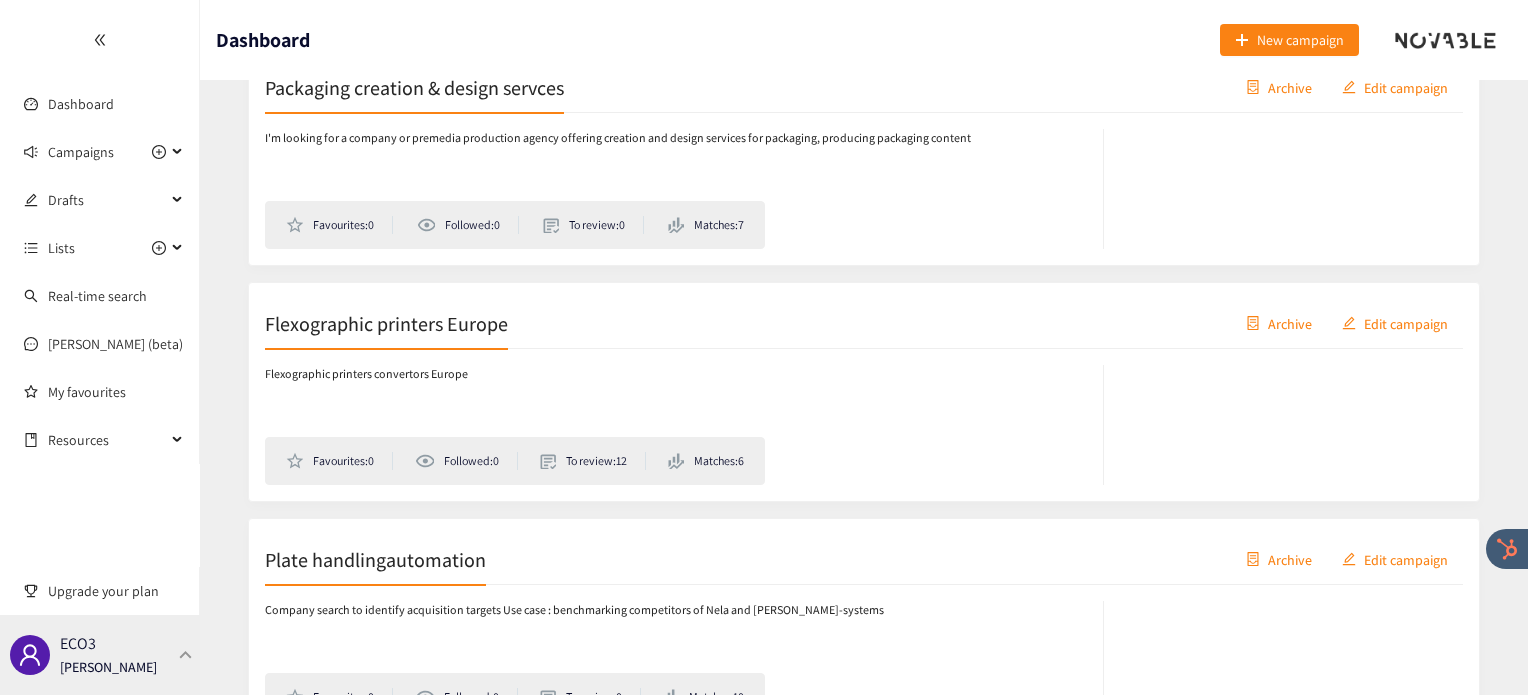 click on "ECO3 [PERSON_NAME]" at bounding box center [100, 655] 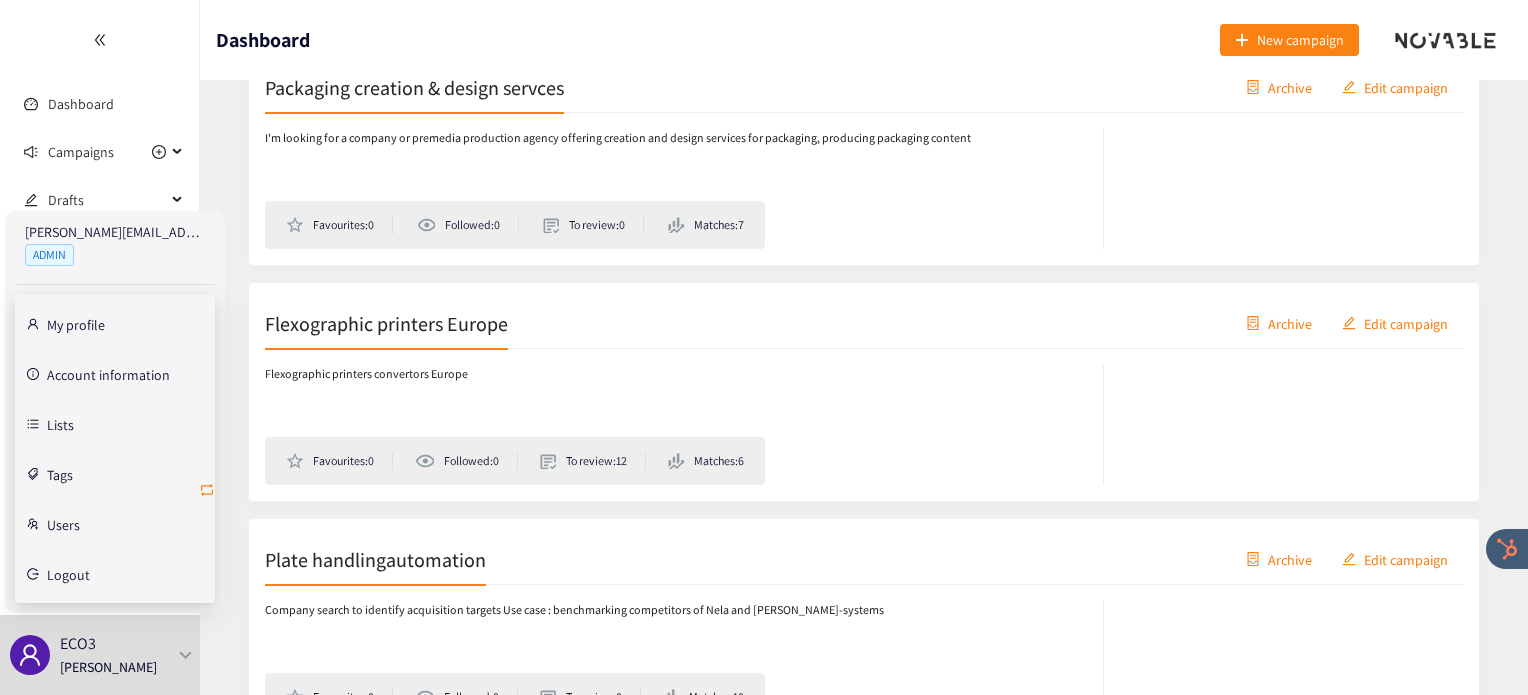 click 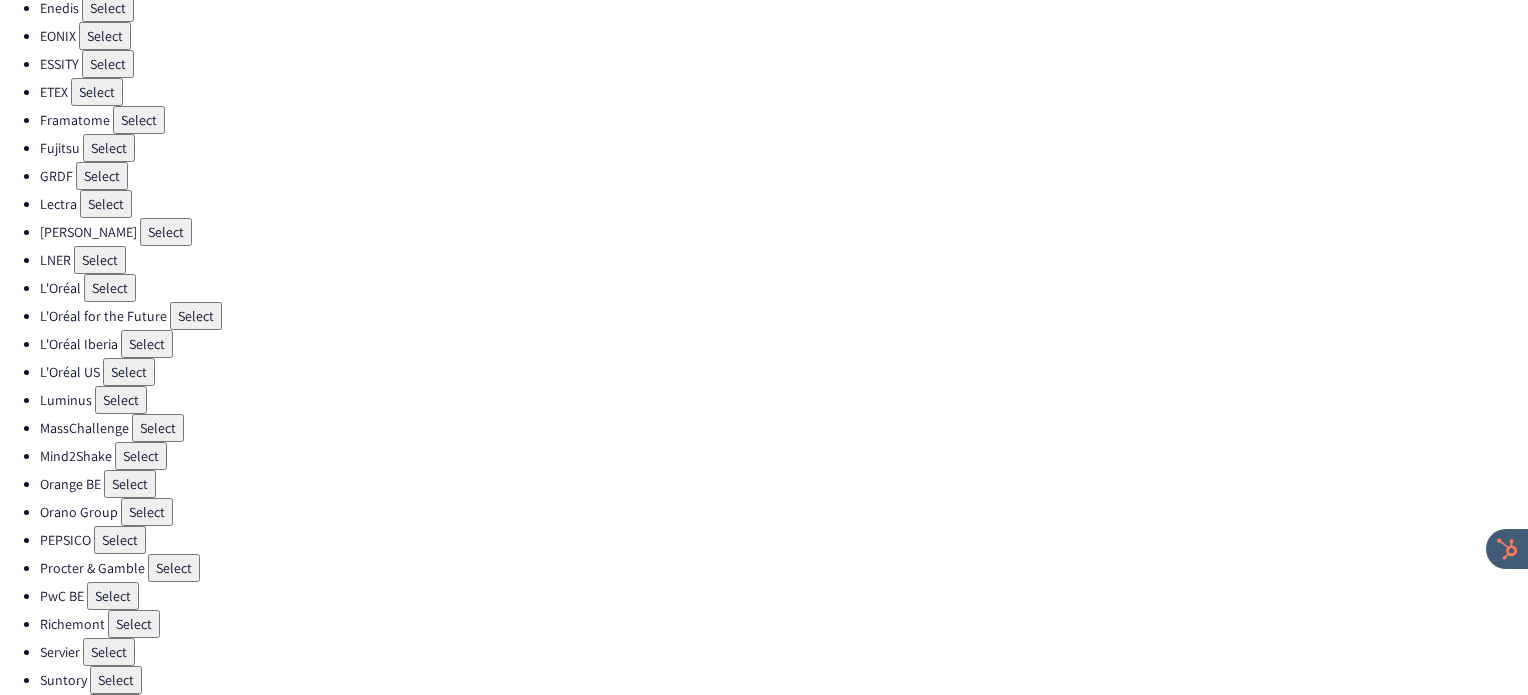 scroll, scrollTop: 463, scrollLeft: 0, axis: vertical 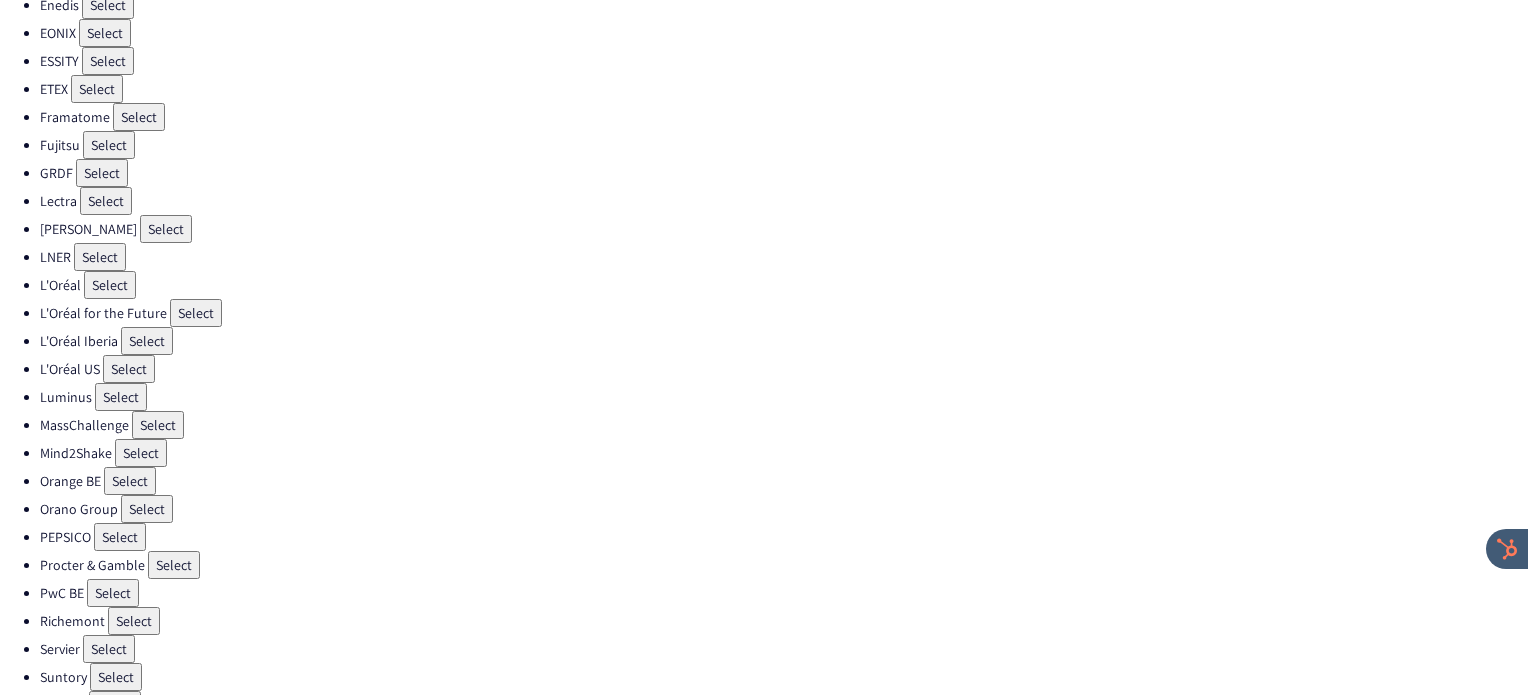 click on "Select" at bounding box center [120, 537] 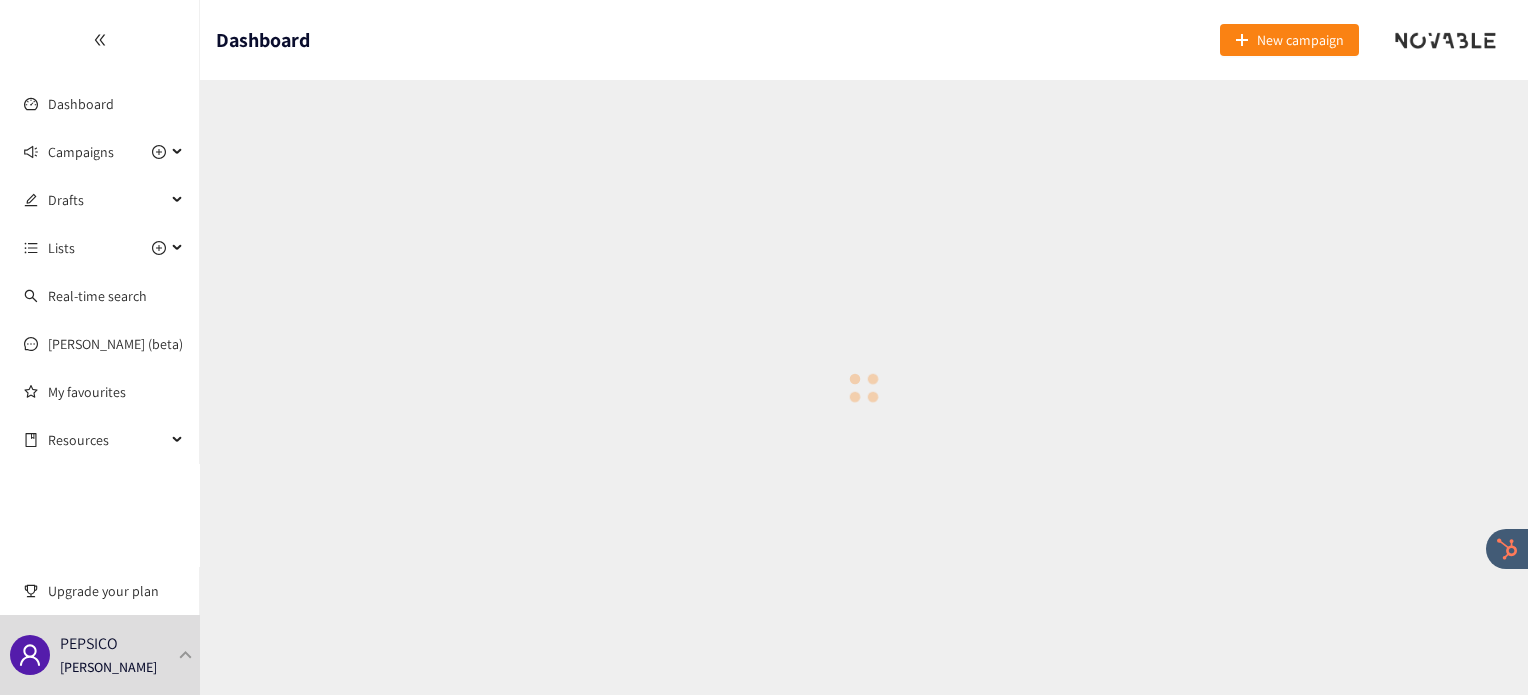 scroll, scrollTop: 0, scrollLeft: 0, axis: both 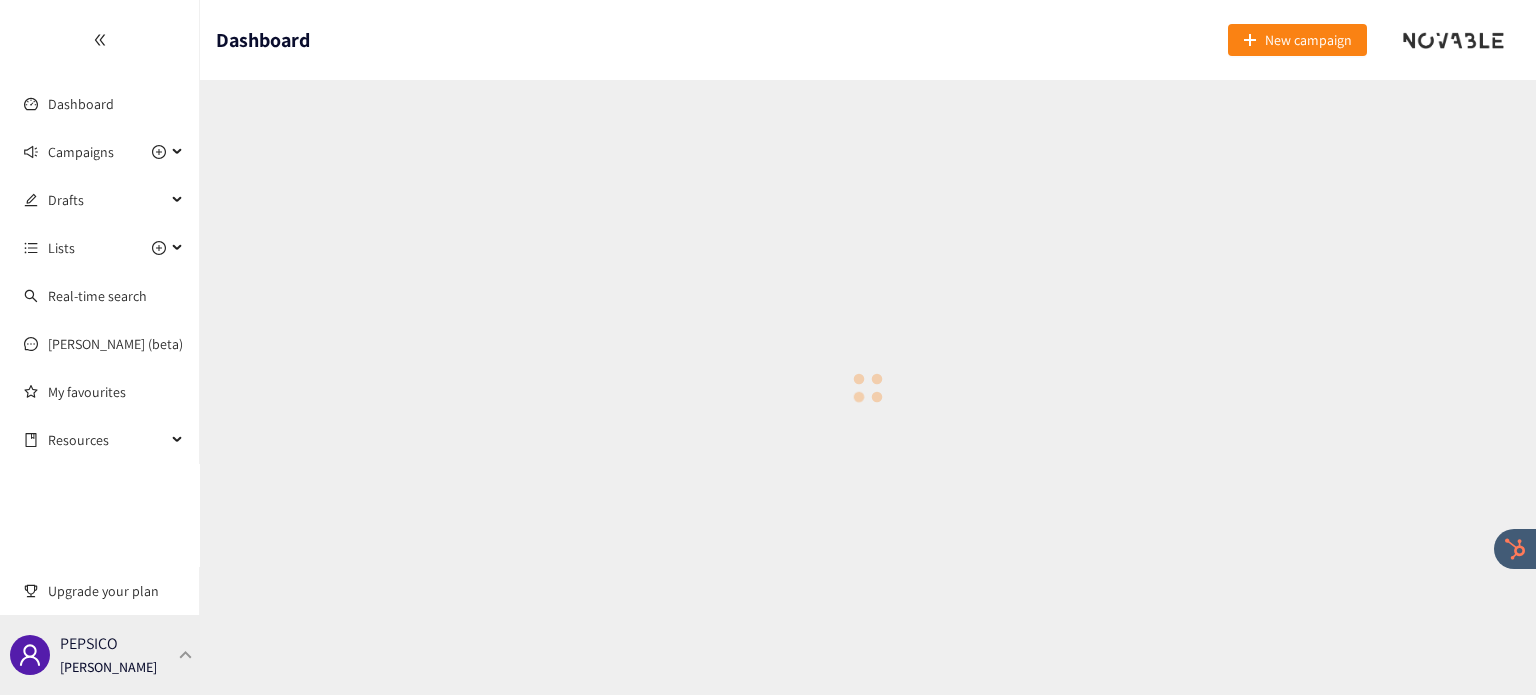 click on "PEPSICO [PERSON_NAME]" at bounding box center (100, 655) 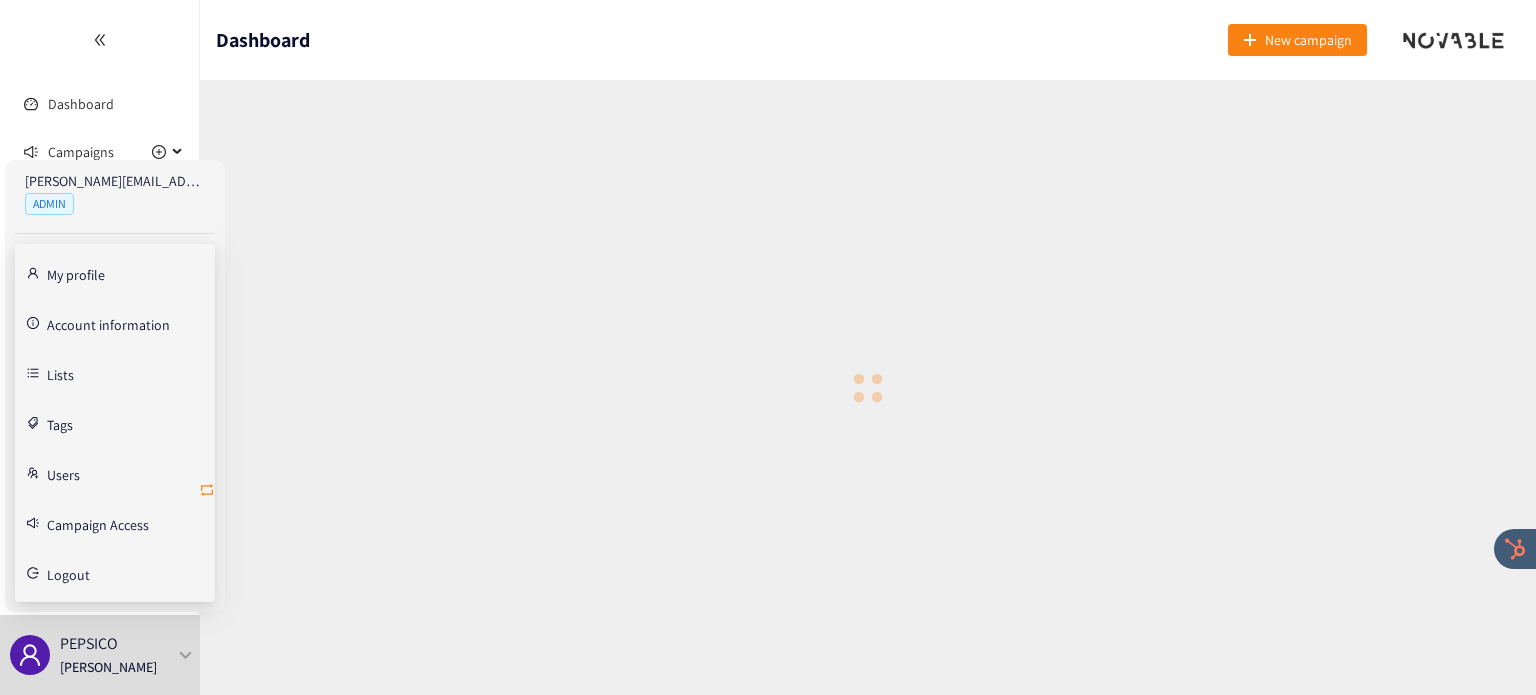 click 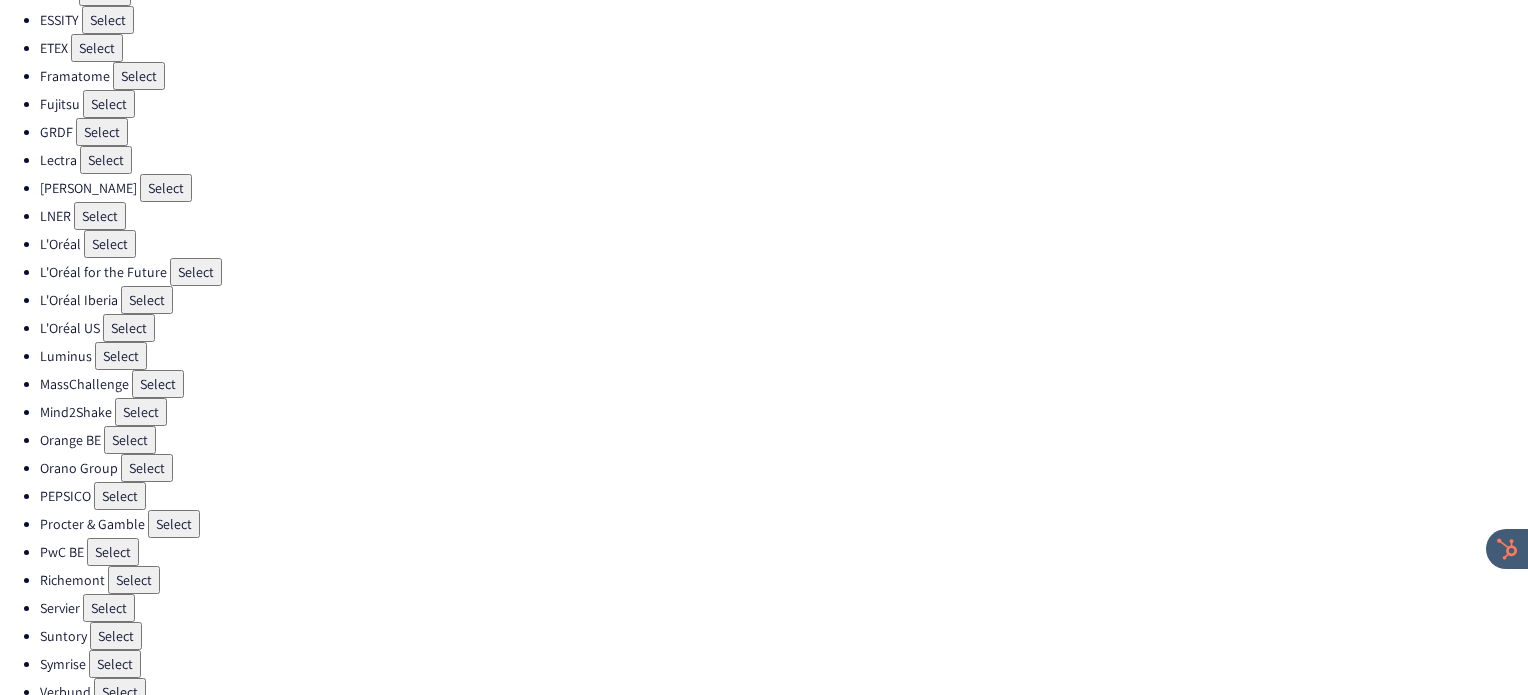 scroll, scrollTop: 538, scrollLeft: 0, axis: vertical 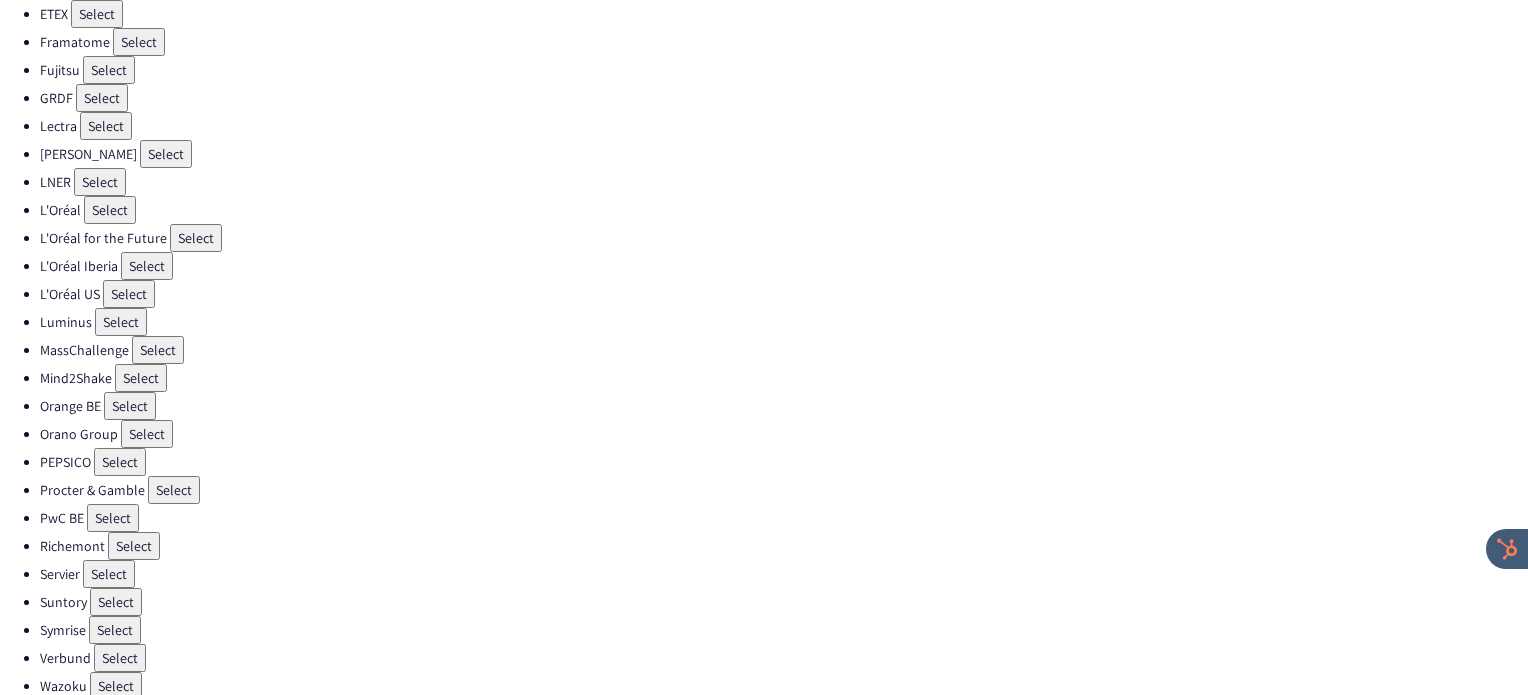 click on "Select" at bounding box center (174, 490) 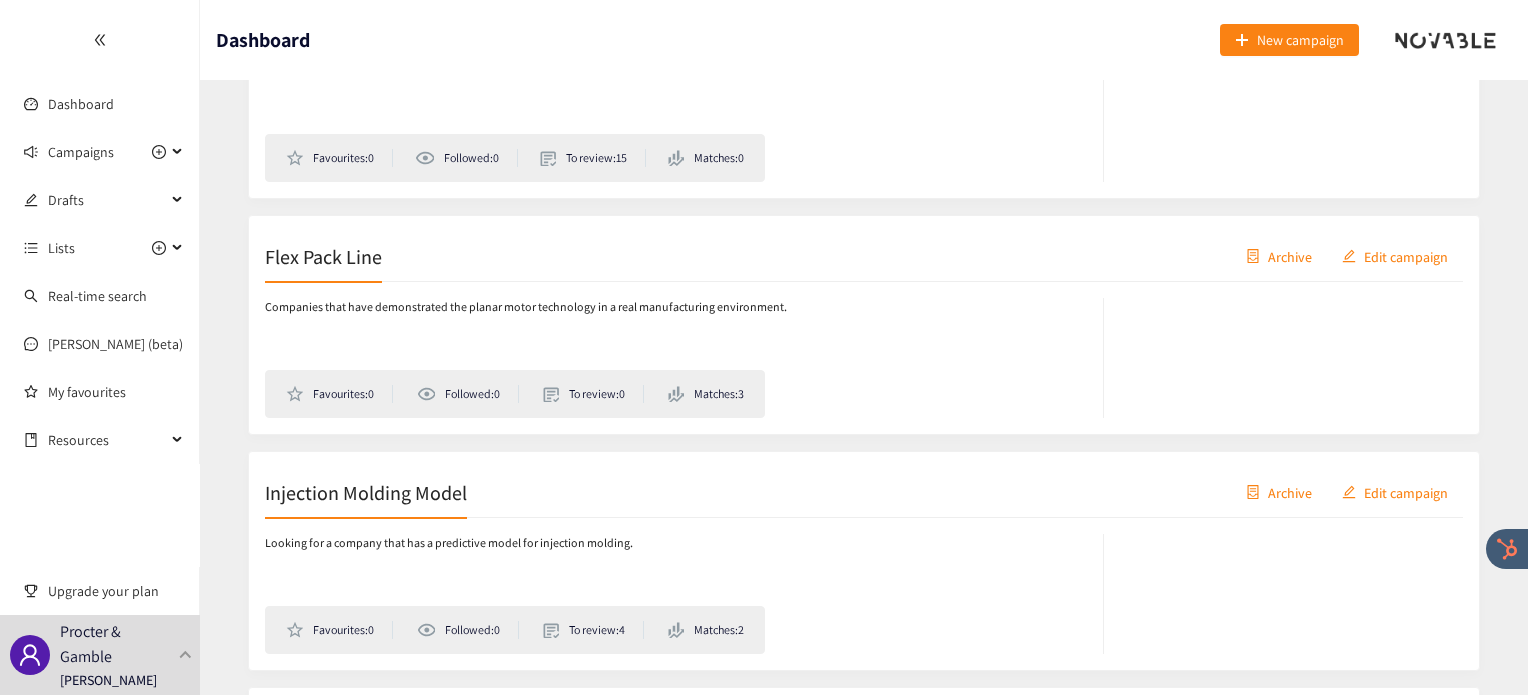 scroll, scrollTop: 691, scrollLeft: 0, axis: vertical 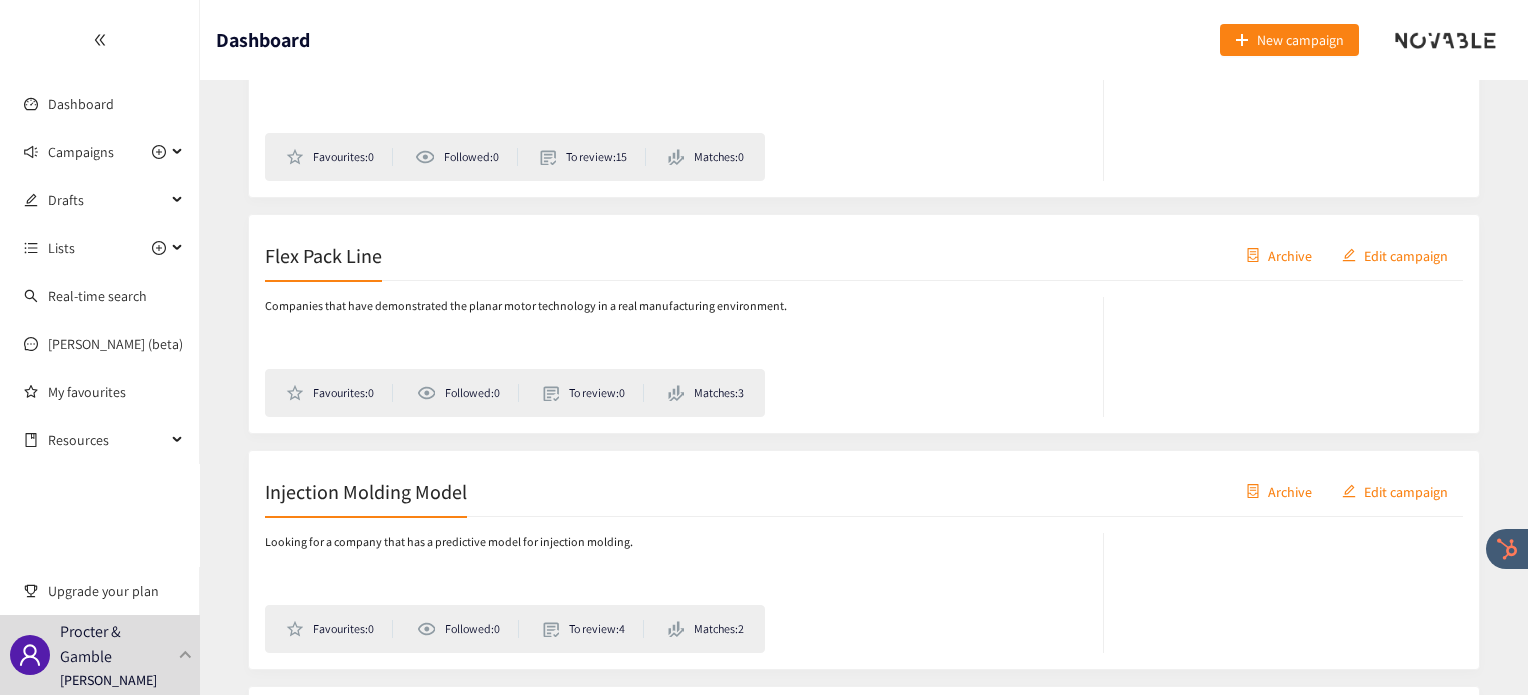 click on "Flex Pack Line Archive Edit campaign" at bounding box center [864, 256] 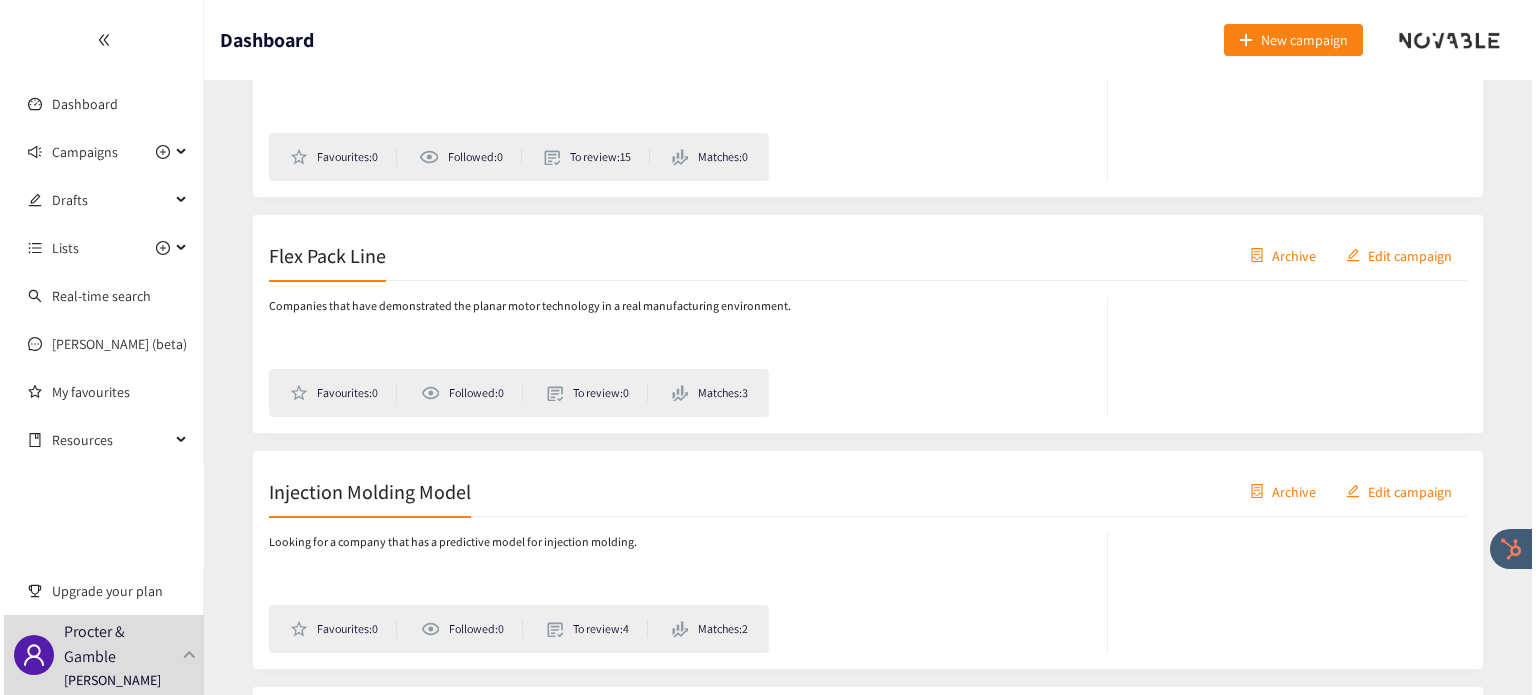 scroll, scrollTop: 0, scrollLeft: 0, axis: both 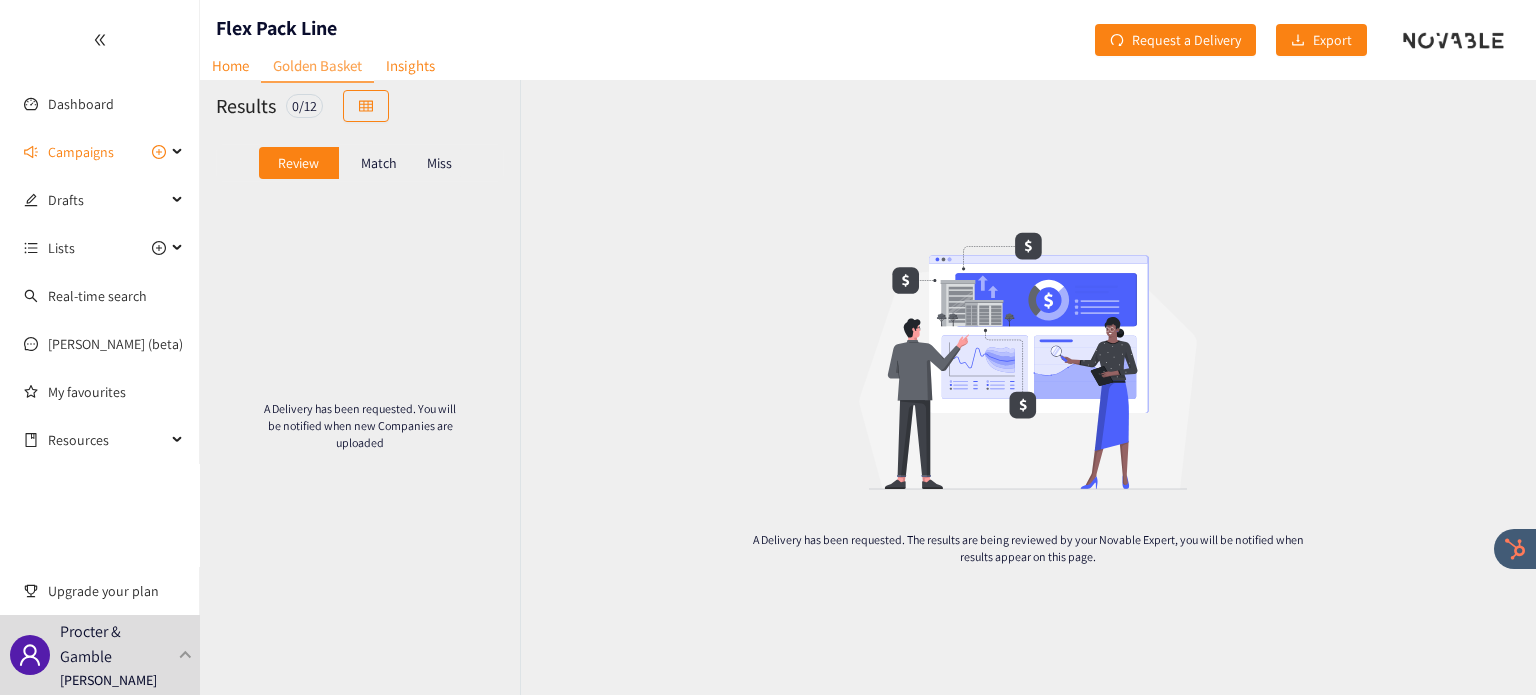 click on "Match" at bounding box center [379, 163] 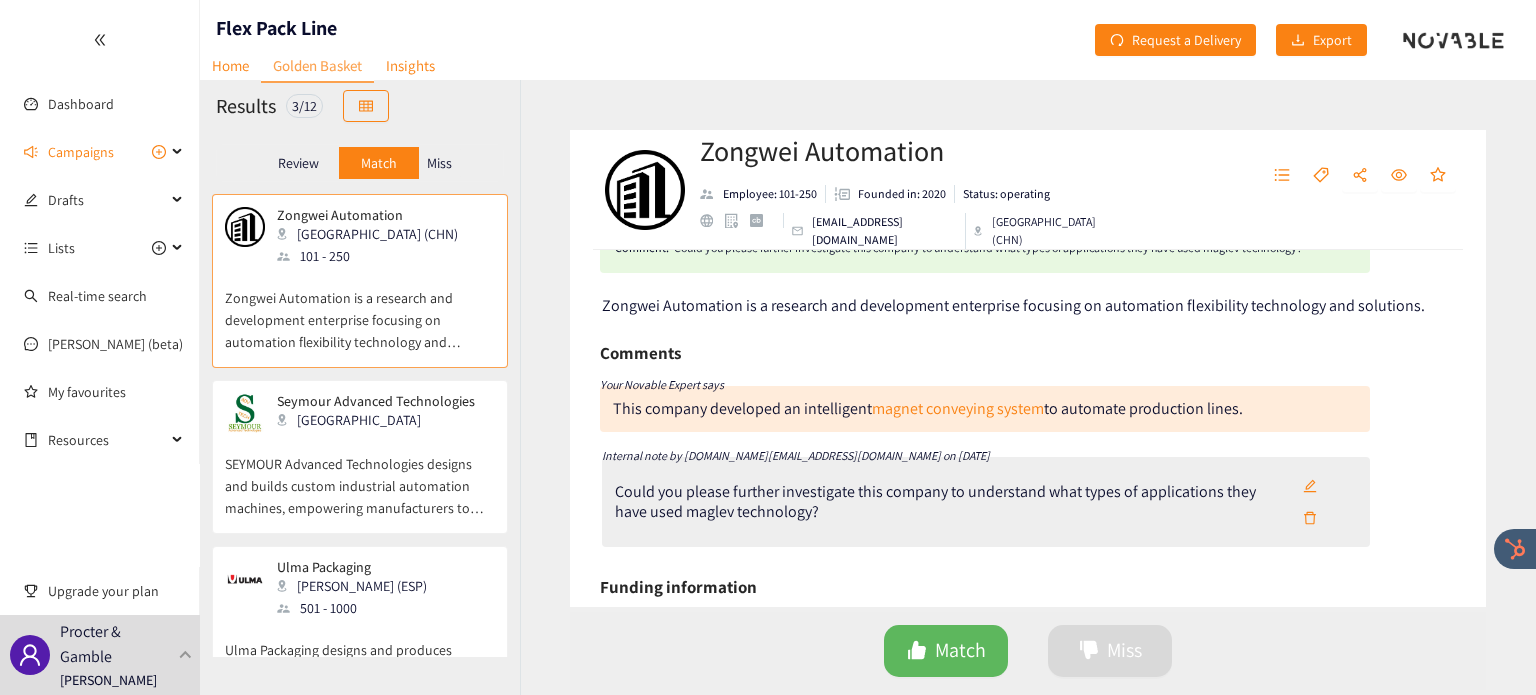 scroll, scrollTop: 88, scrollLeft: 0, axis: vertical 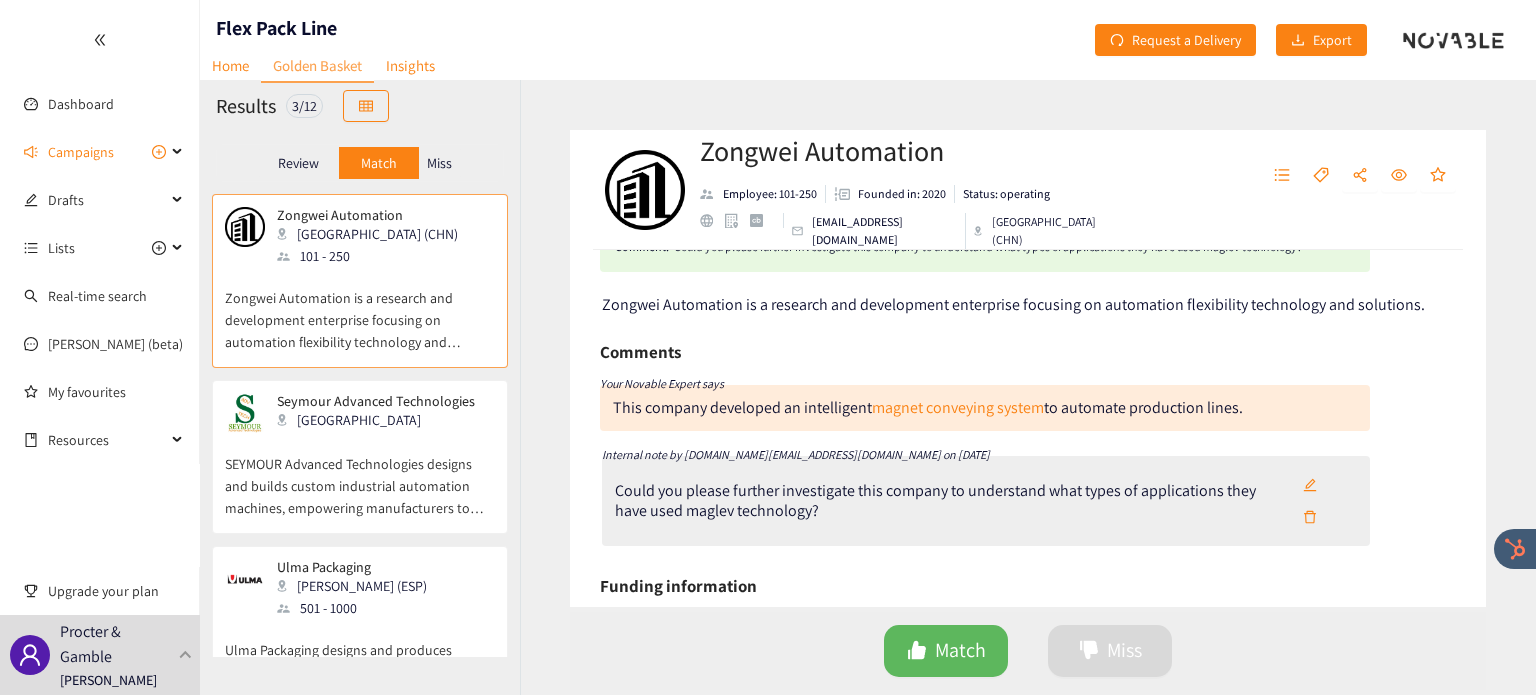 click on "SEYMOUR Advanced Technologies designs and builds custom industrial automation machines, empowering manufacturers to optimize processes and improve product quality. We integrate cutting-edge technologies like 3D vision, micro-precision placement, advanced robotics, and machine learning to create intelligent, interconnected systems." at bounding box center (360, 476) 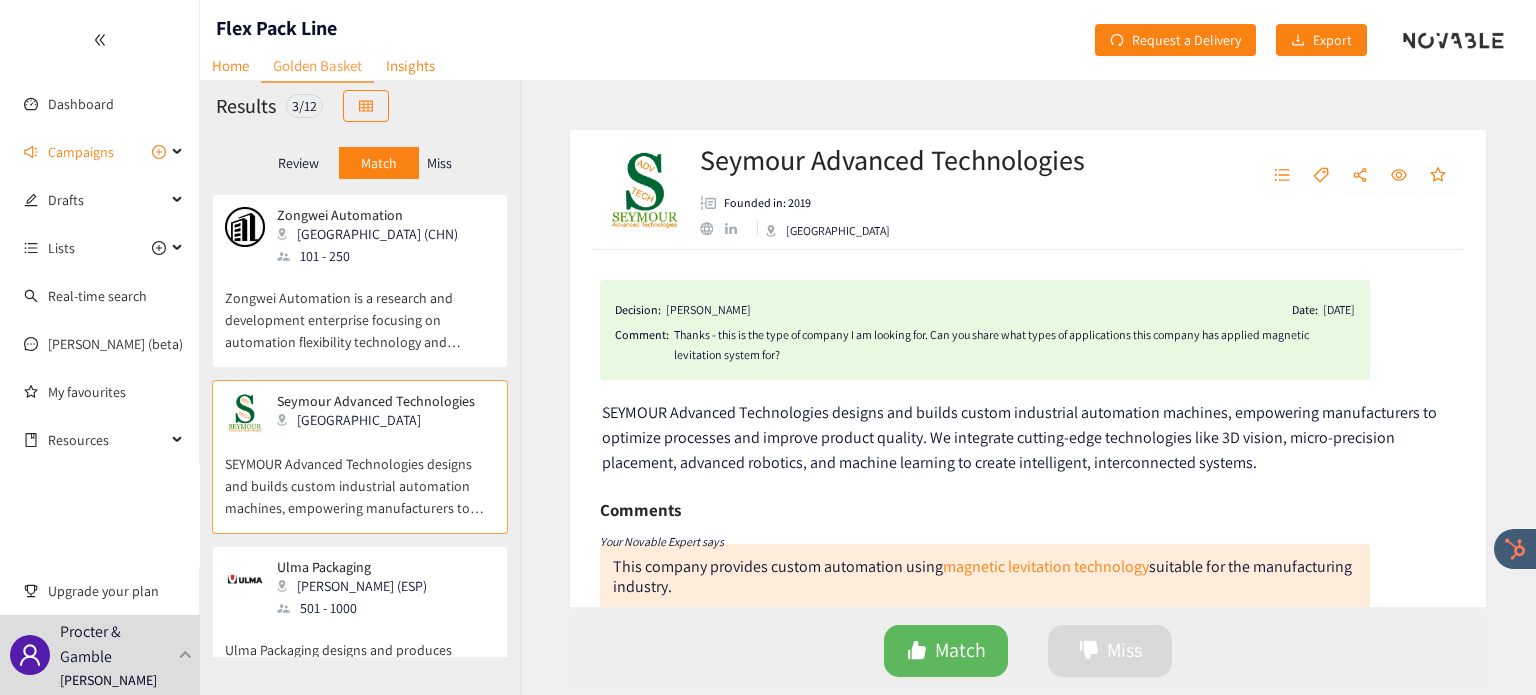 click on "Zongwei Automation is a research and development enterprise focusing on automation flexibility technology and solutions." at bounding box center [360, 310] 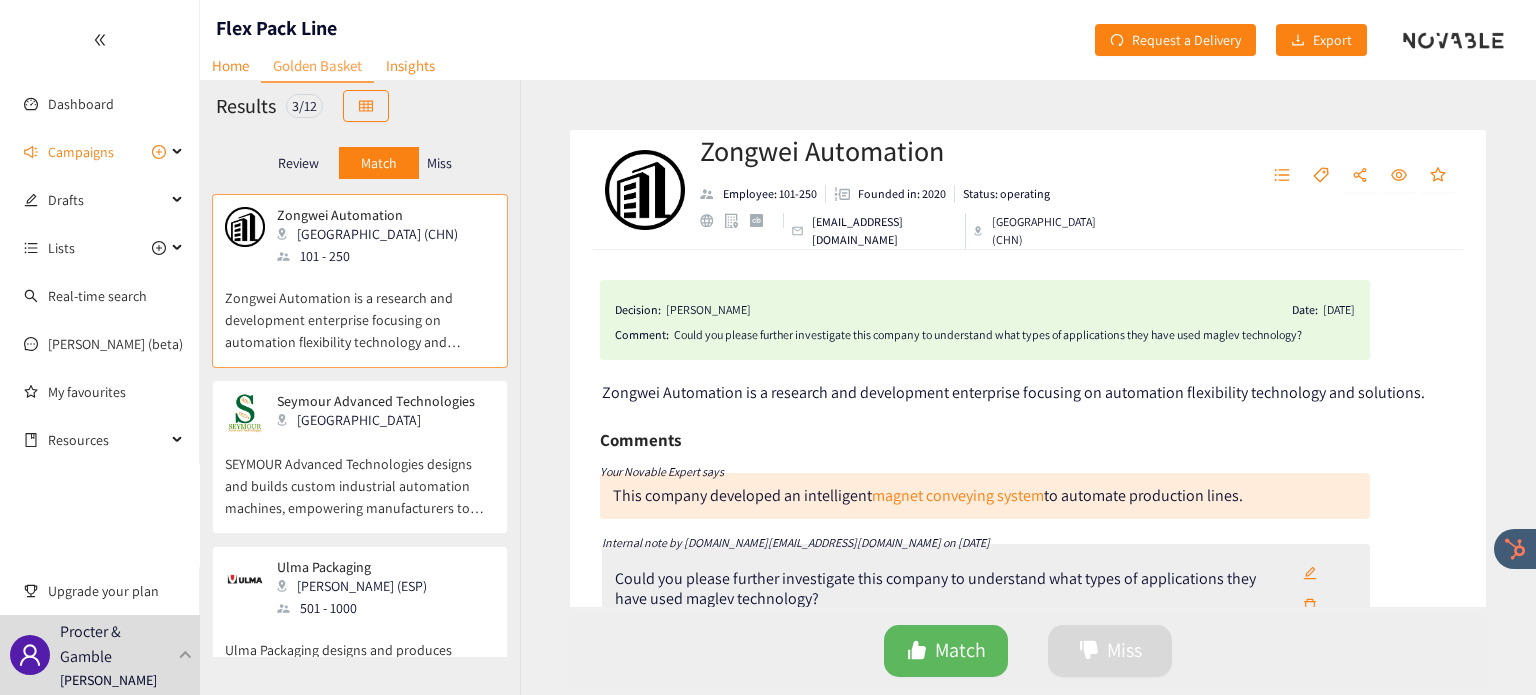click on "SEYMOUR Advanced Technologies designs and builds custom industrial automation machines, empowering manufacturers to optimize processes and improve product quality. We integrate cutting-edge technologies like 3D vision, micro-precision placement, advanced robotics, and machine learning to create intelligent, interconnected systems." at bounding box center [360, 476] 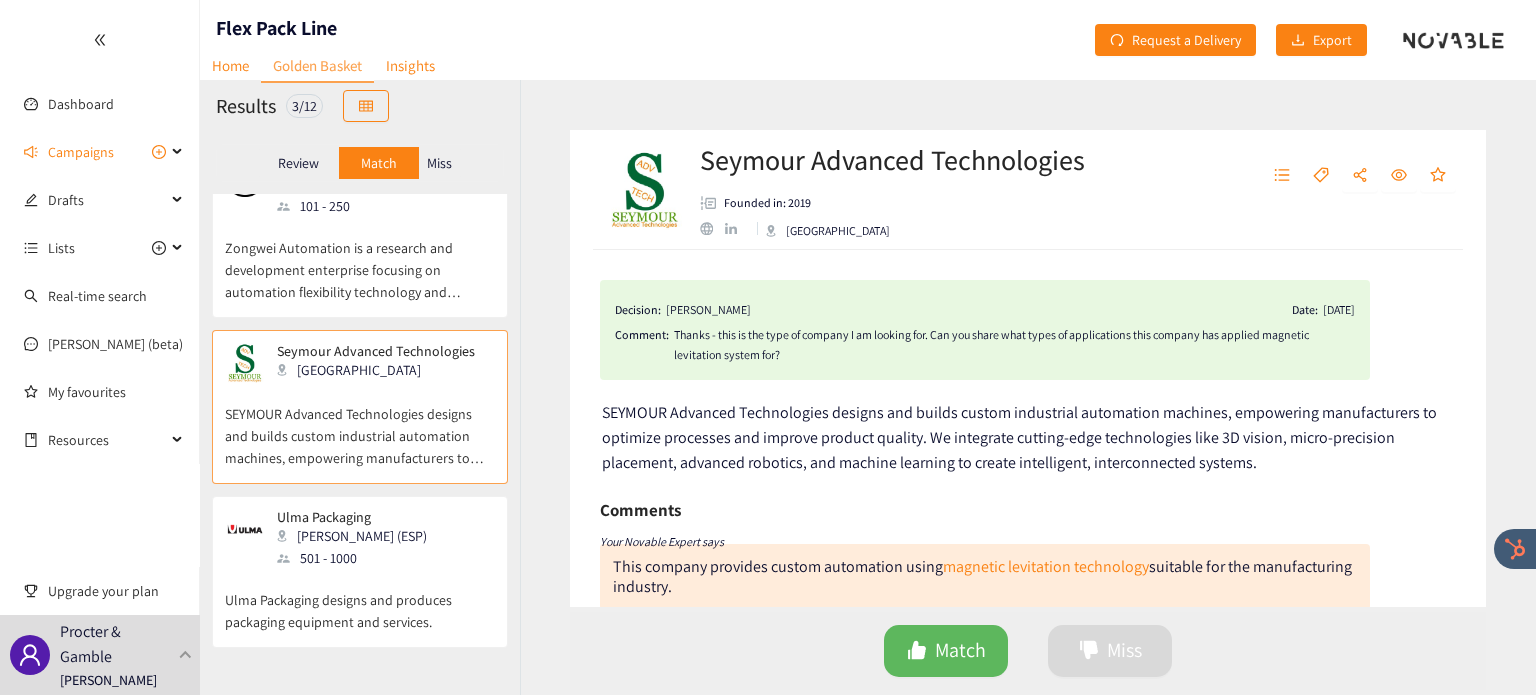 scroll, scrollTop: 51, scrollLeft: 0, axis: vertical 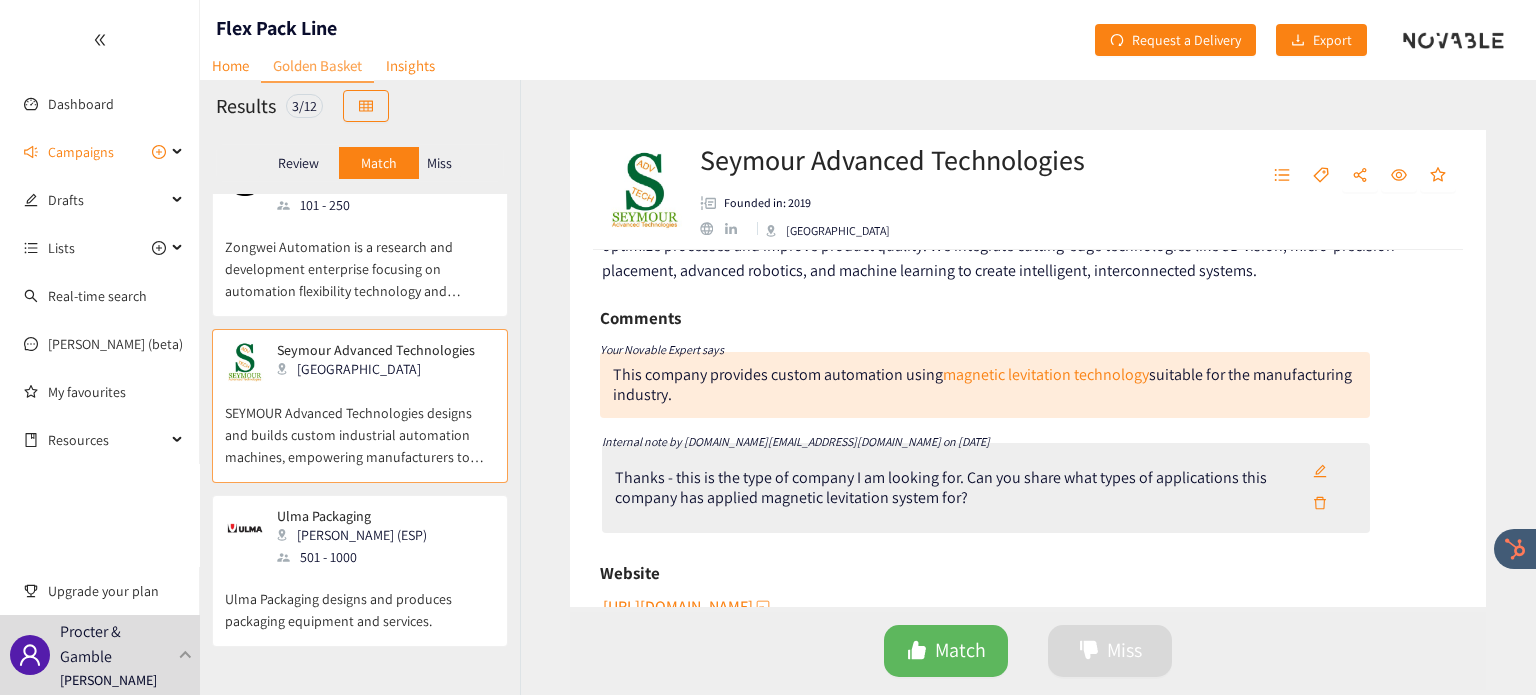 click on "[PERSON_NAME] (ESP)" at bounding box center [358, 535] 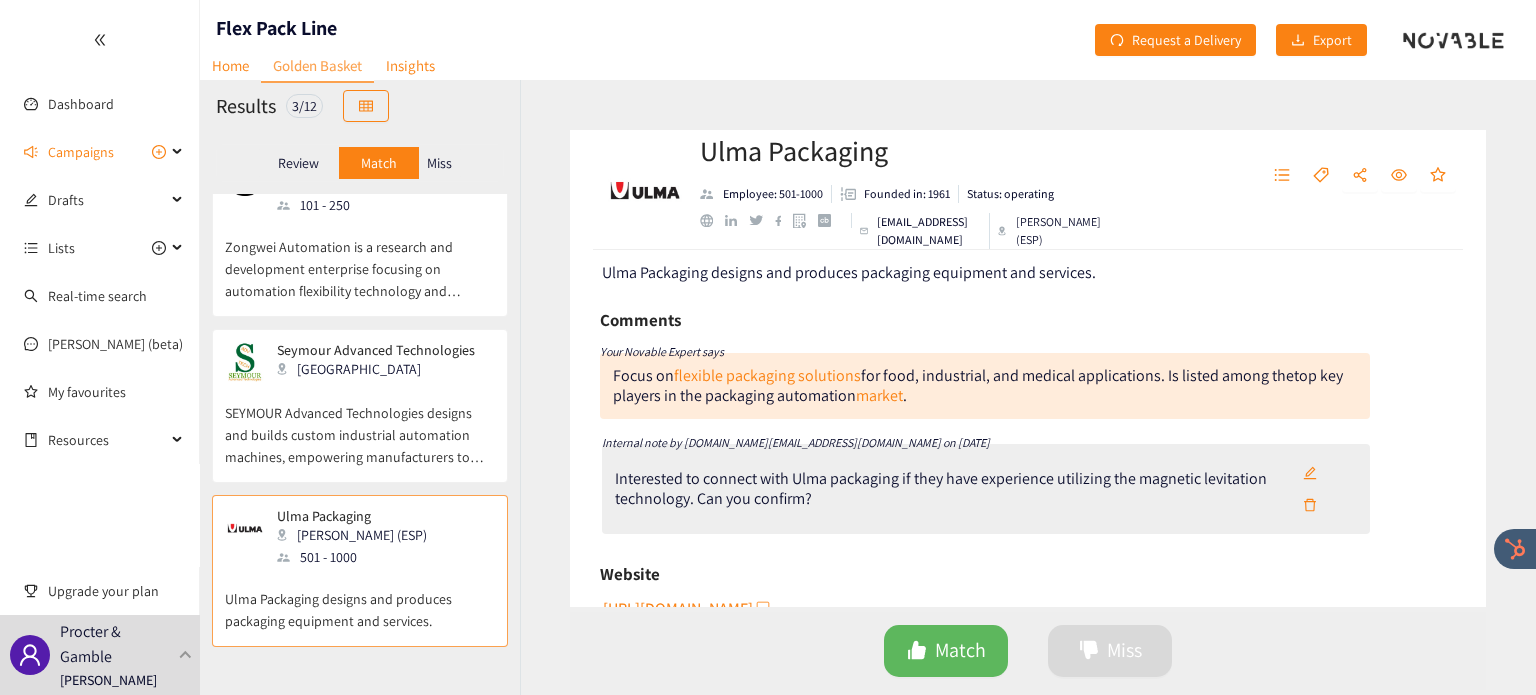 scroll, scrollTop: 0, scrollLeft: 0, axis: both 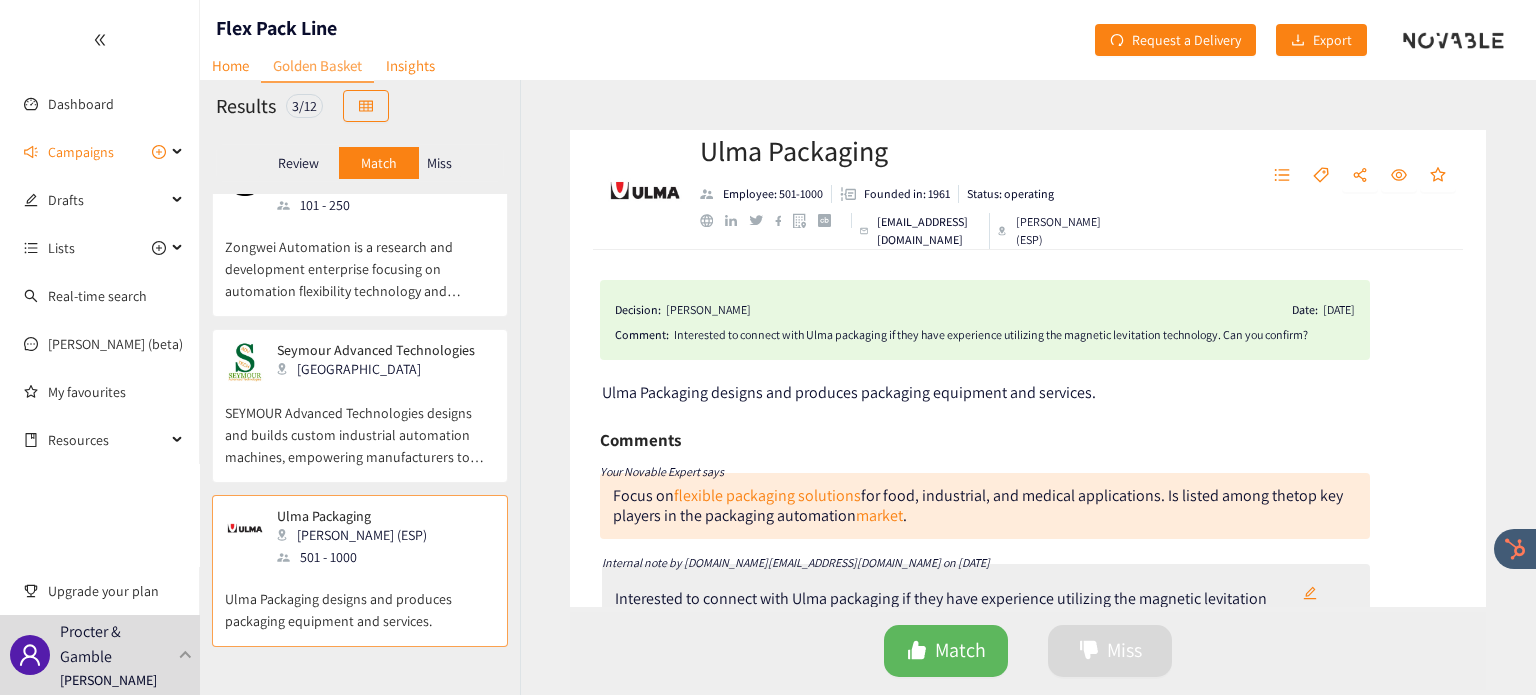click on "Miss" at bounding box center (439, 163) 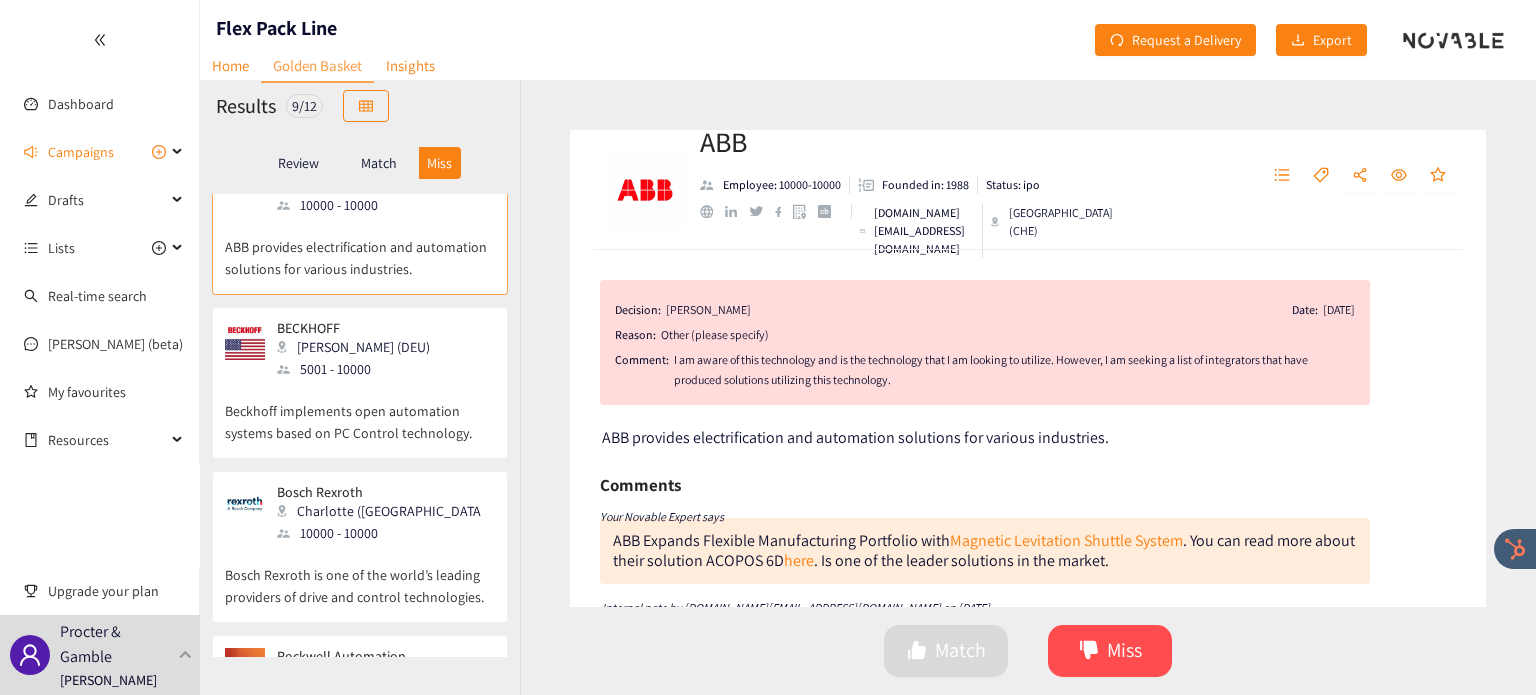 scroll, scrollTop: 0, scrollLeft: 0, axis: both 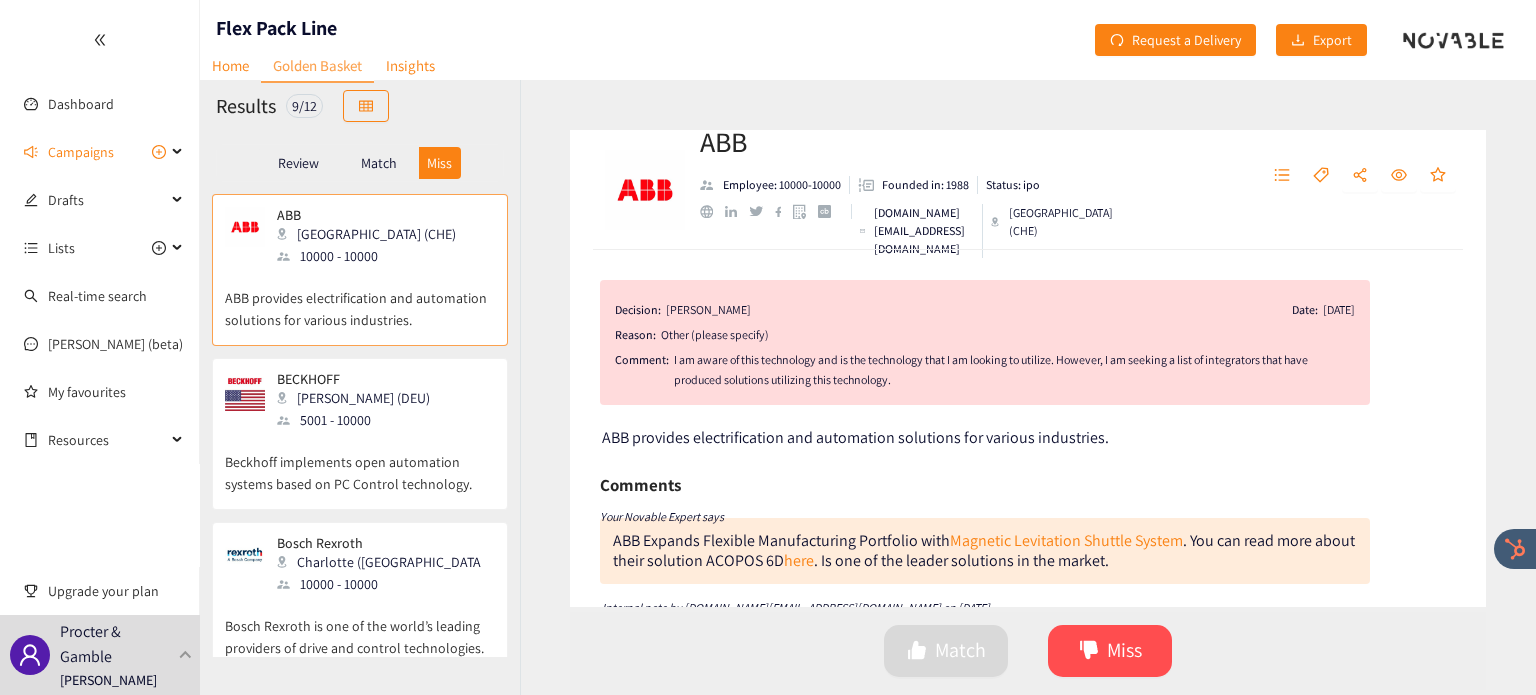 click on "[PERSON_NAME] (DEU)     5001 - 10000" at bounding box center [360, 401] 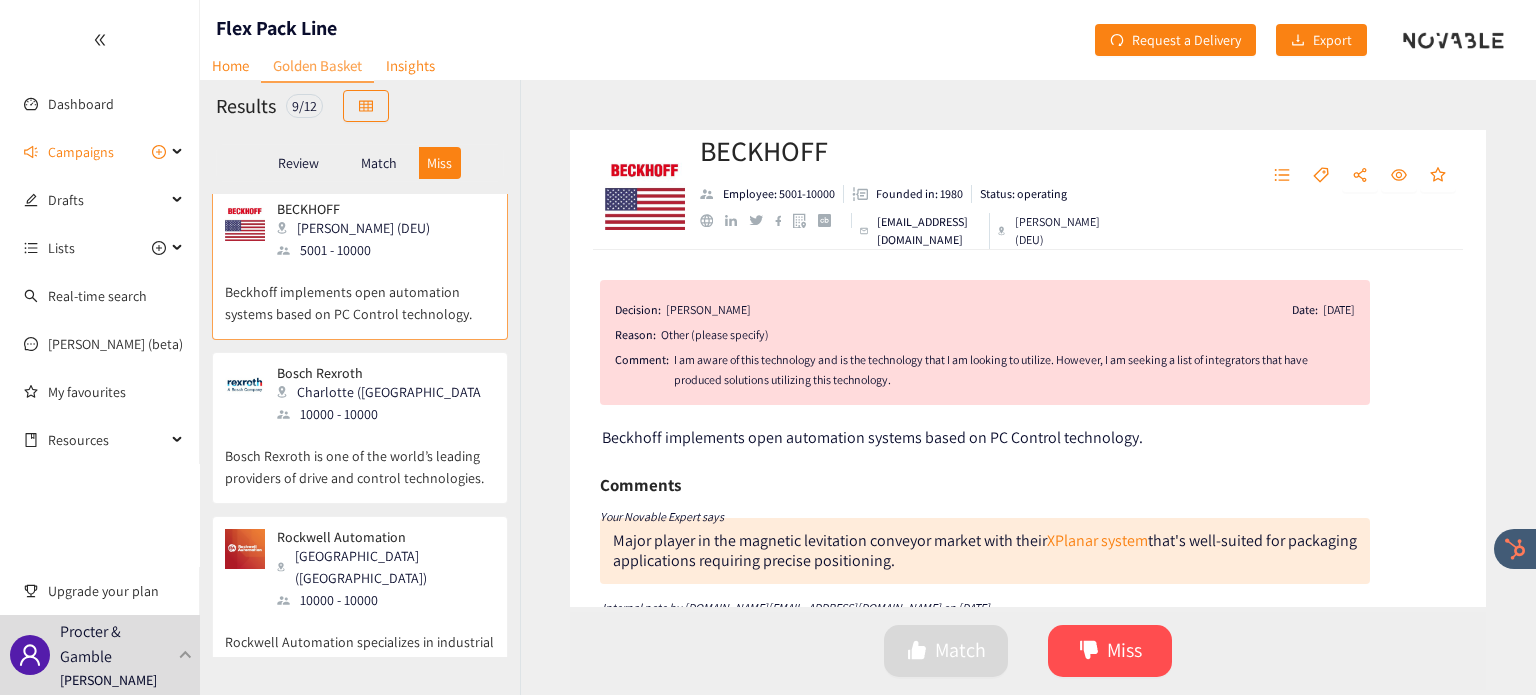 scroll, scrollTop: 176, scrollLeft: 0, axis: vertical 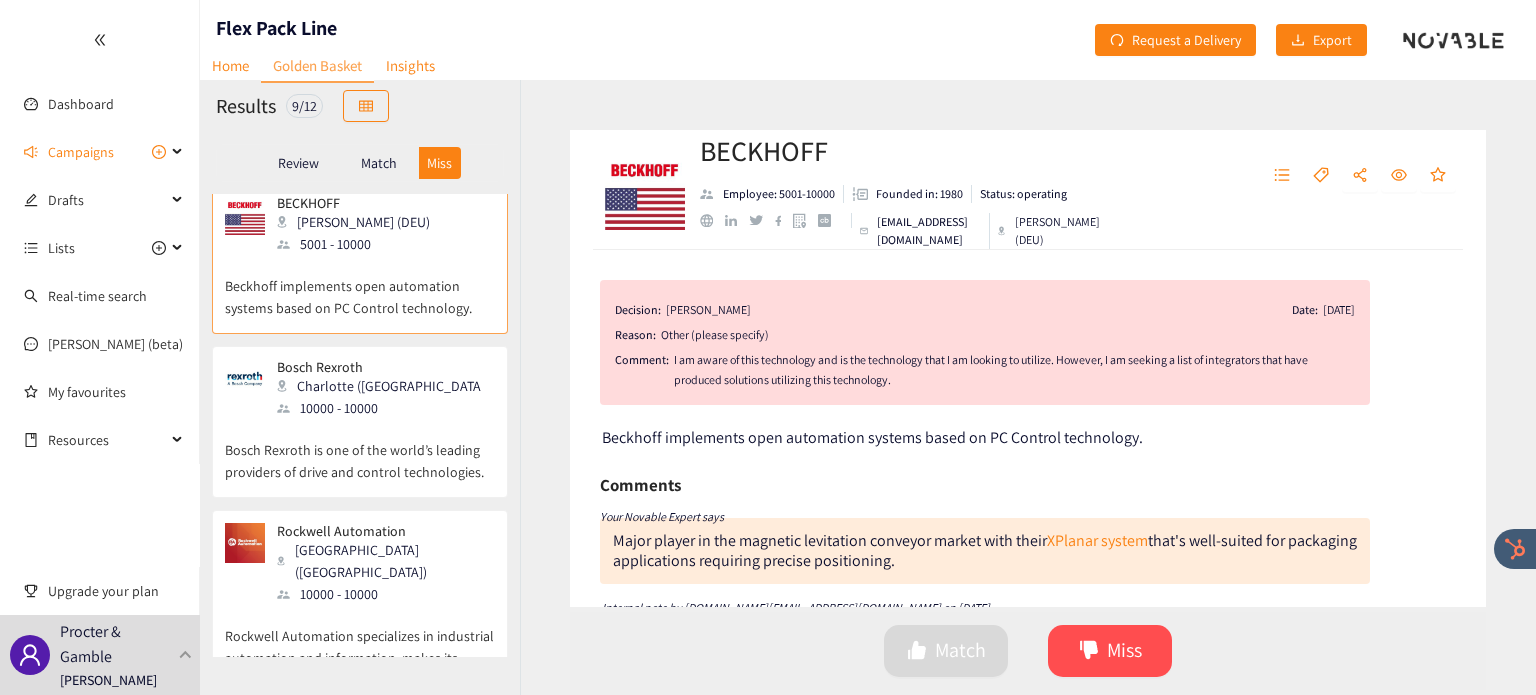 click on "Bosch [PERSON_NAME] ([GEOGRAPHIC_DATA])     10000 - 10000" at bounding box center [360, 389] 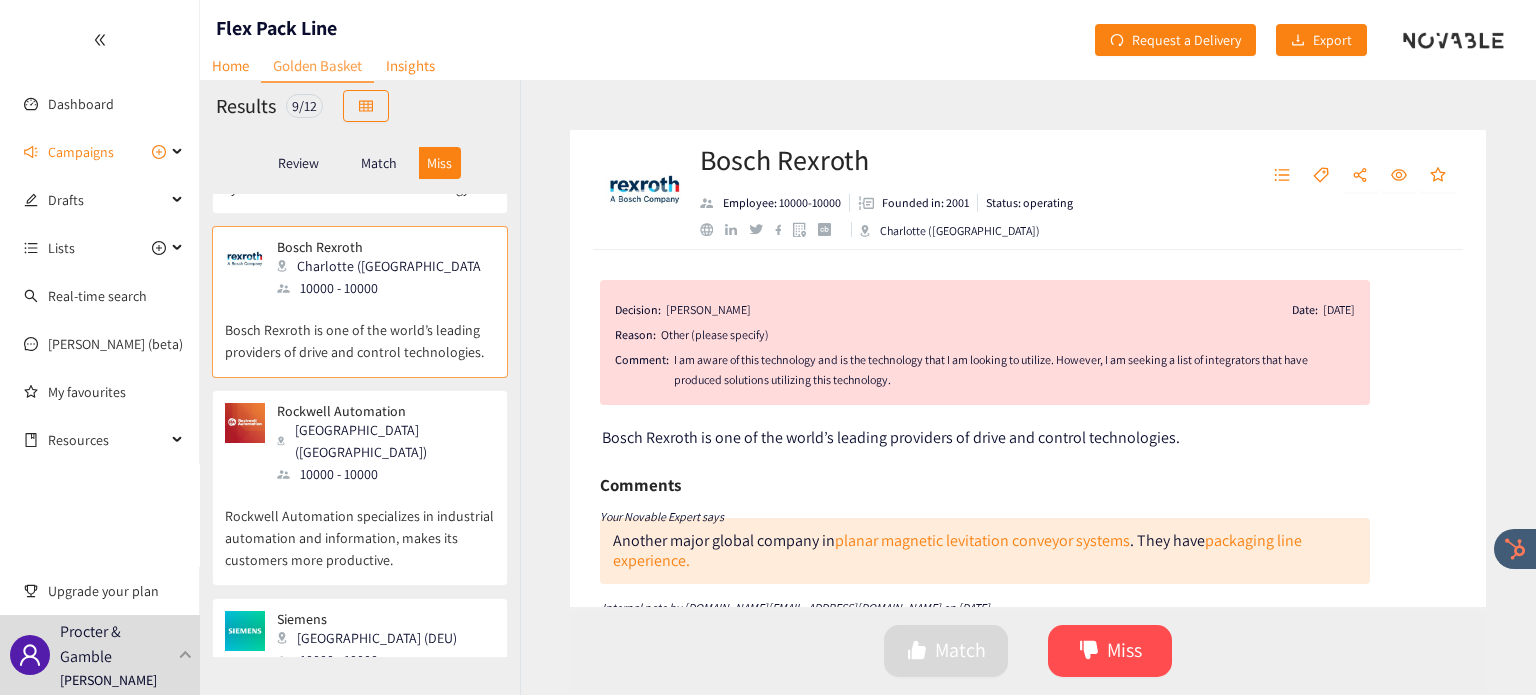 scroll, scrollTop: 300, scrollLeft: 0, axis: vertical 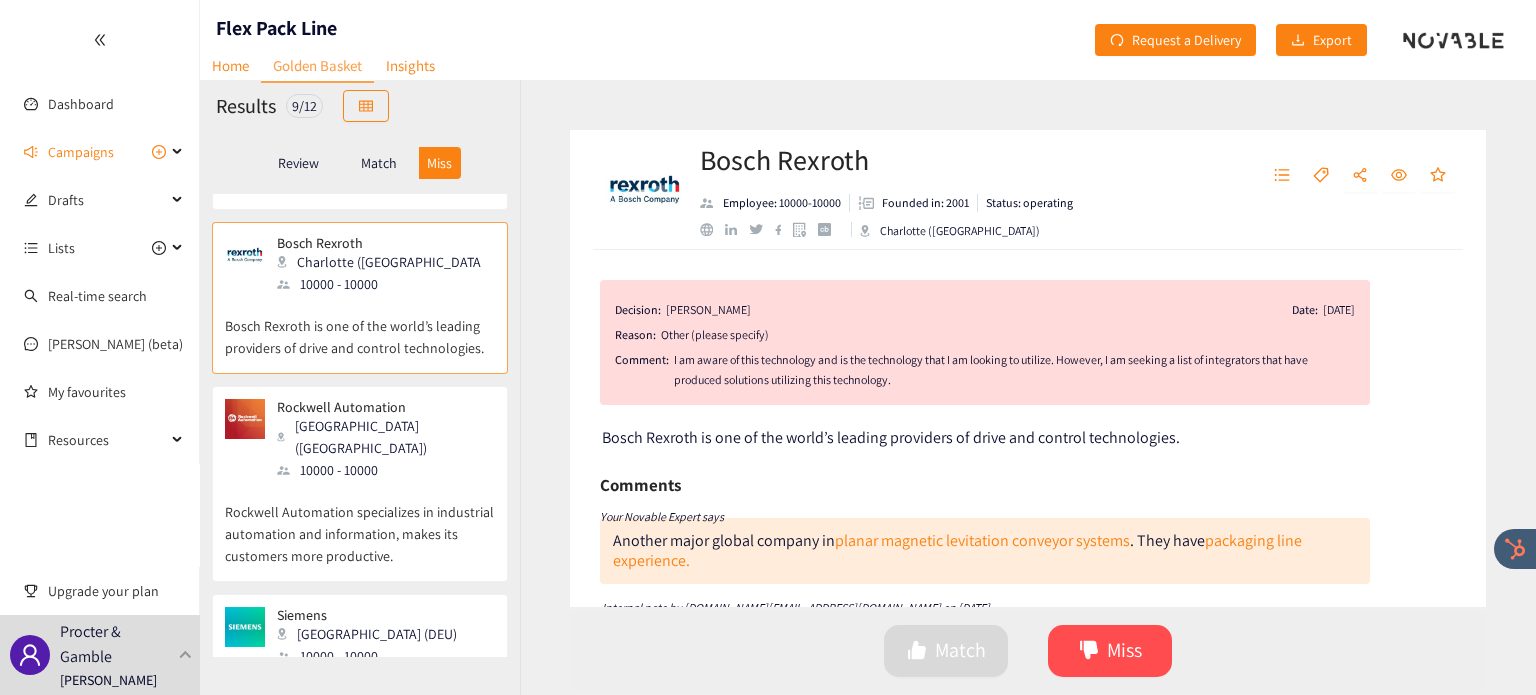 click on "Rockwell Automation specializes in industrial automation and information, makes its customers more productive." at bounding box center (360, 524) 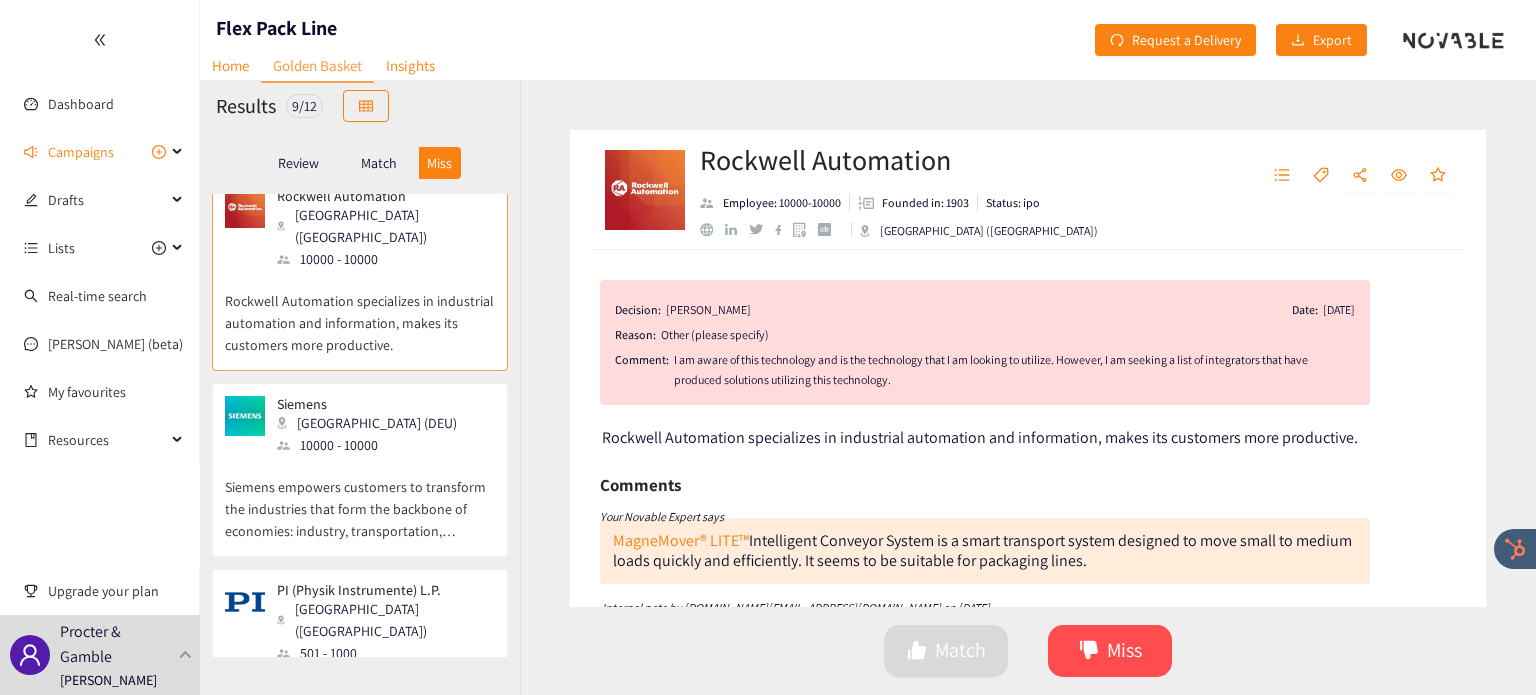click on "Siemens empowers customers to transform the industries that form the backbone of economies: industry, transportation, buildings and grids." at bounding box center (360, 499) 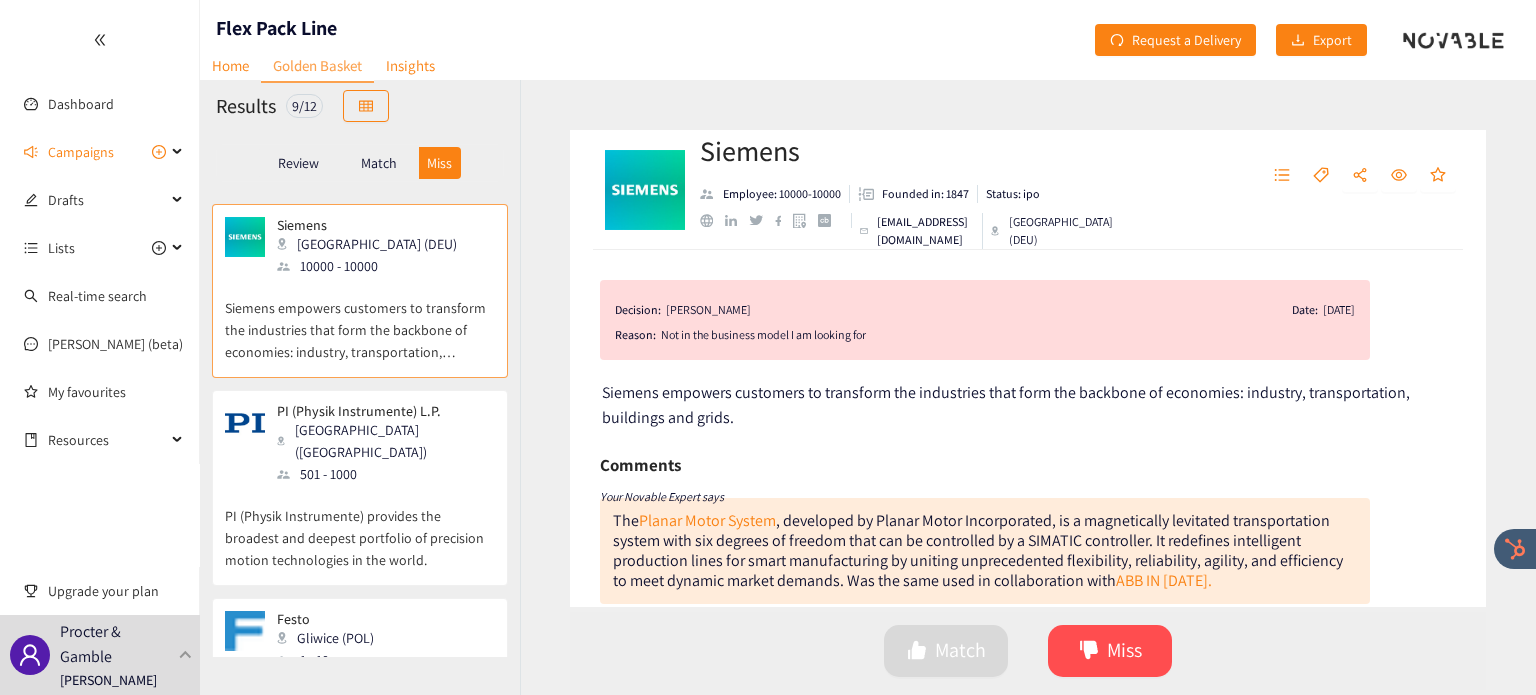 scroll, scrollTop: 691, scrollLeft: 0, axis: vertical 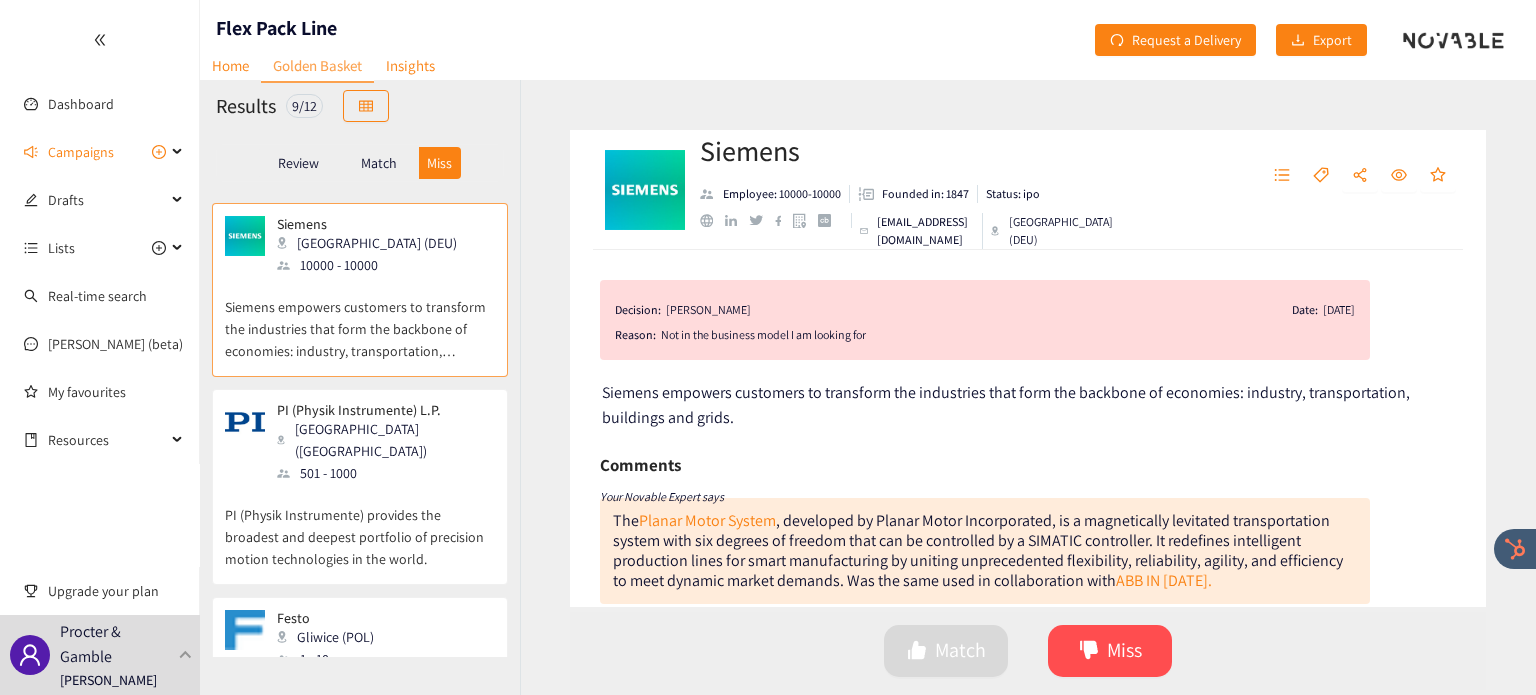 click on "PI (Physik Instrumente) provides the broadest and deepest portfolio of precision motion technologies in the world." at bounding box center (360, 527) 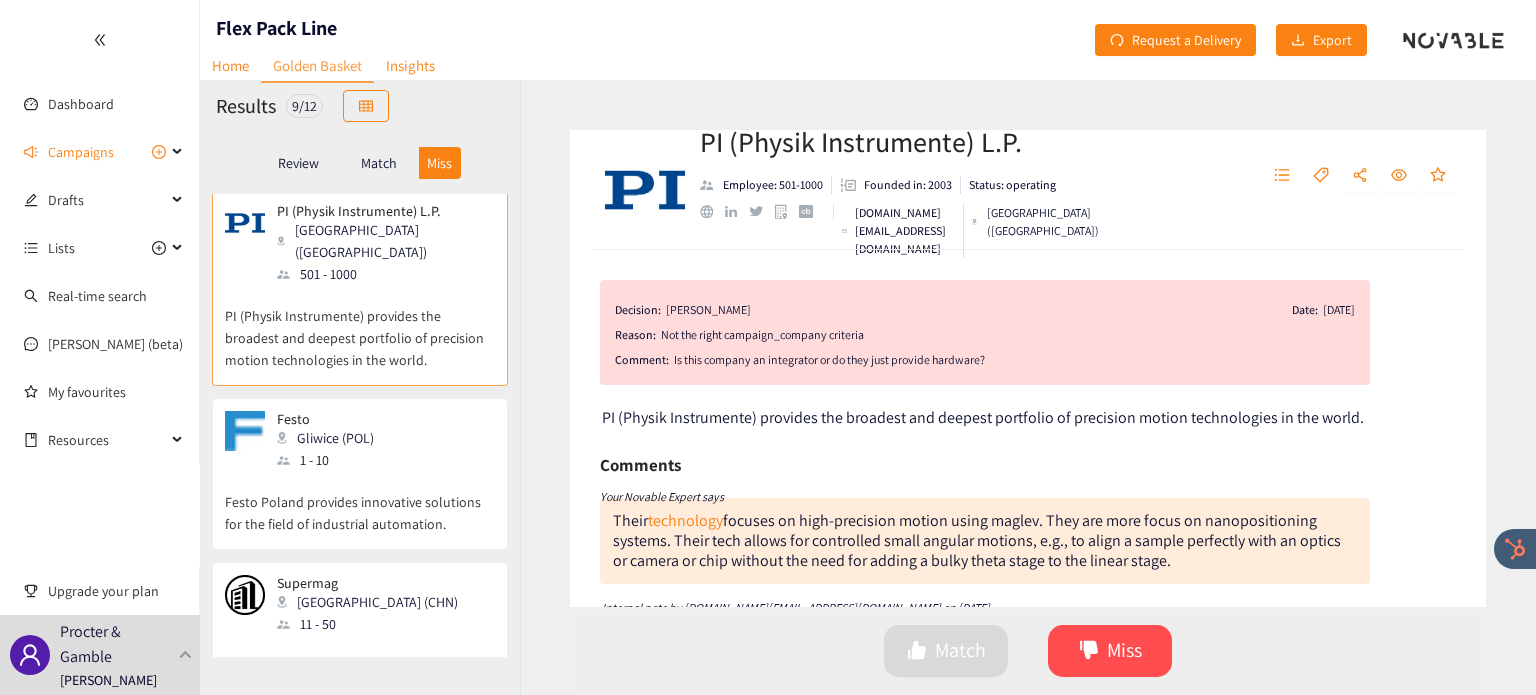 scroll, scrollTop: 915, scrollLeft: 0, axis: vertical 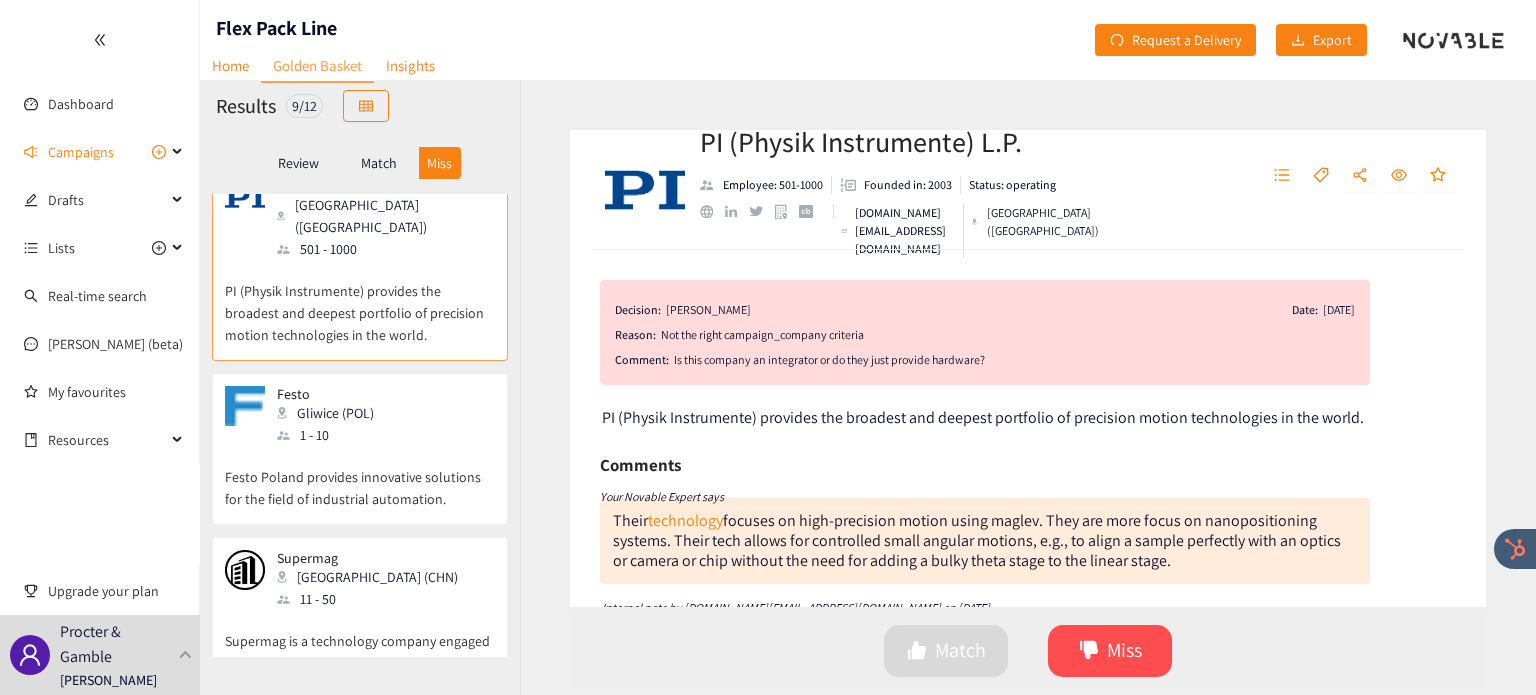click on "Festo Poland provides innovative solutions for the field of industrial automation." at bounding box center (360, 478) 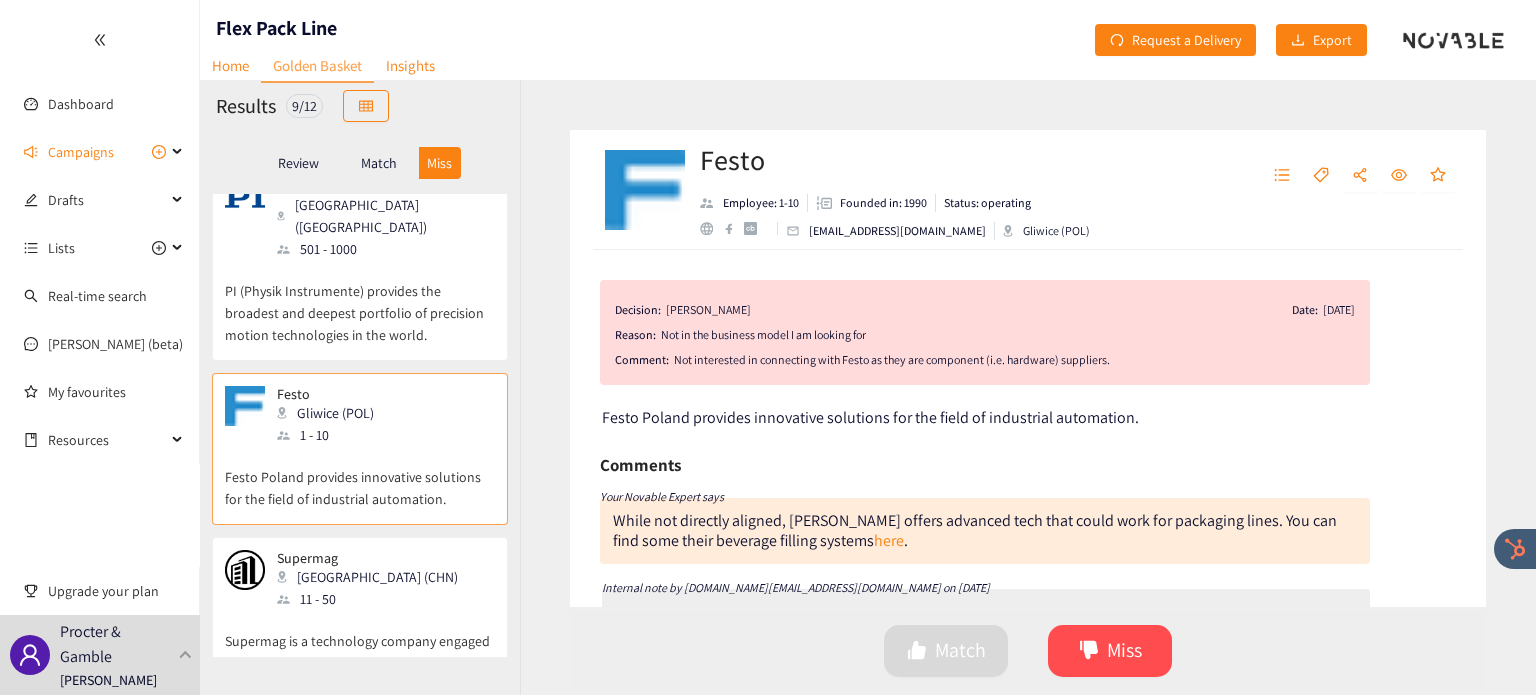 click on "11 - 50" at bounding box center (373, 599) 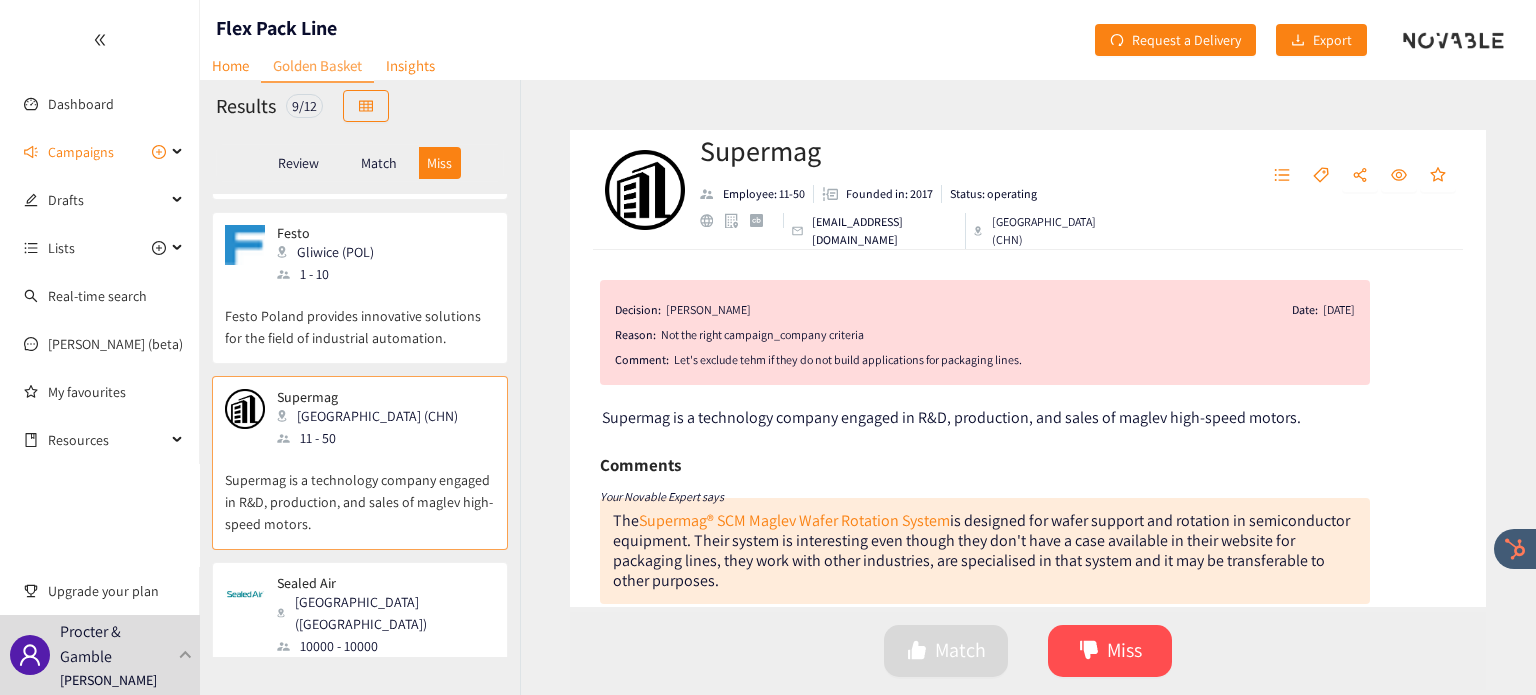 scroll, scrollTop: 1119, scrollLeft: 0, axis: vertical 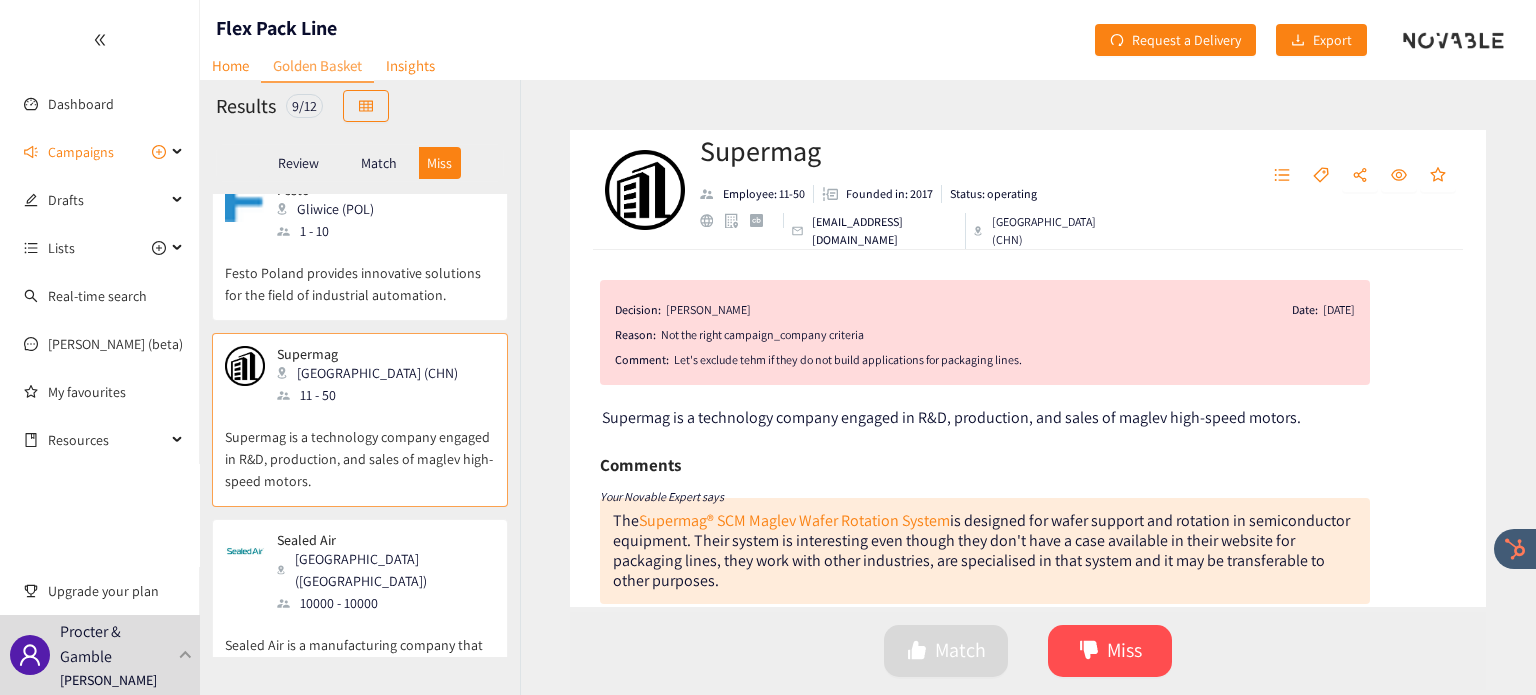 click on "Sealed Air is a manufacturing company that produces packaging and containers for food care products to ensure safety and security." at bounding box center [360, 657] 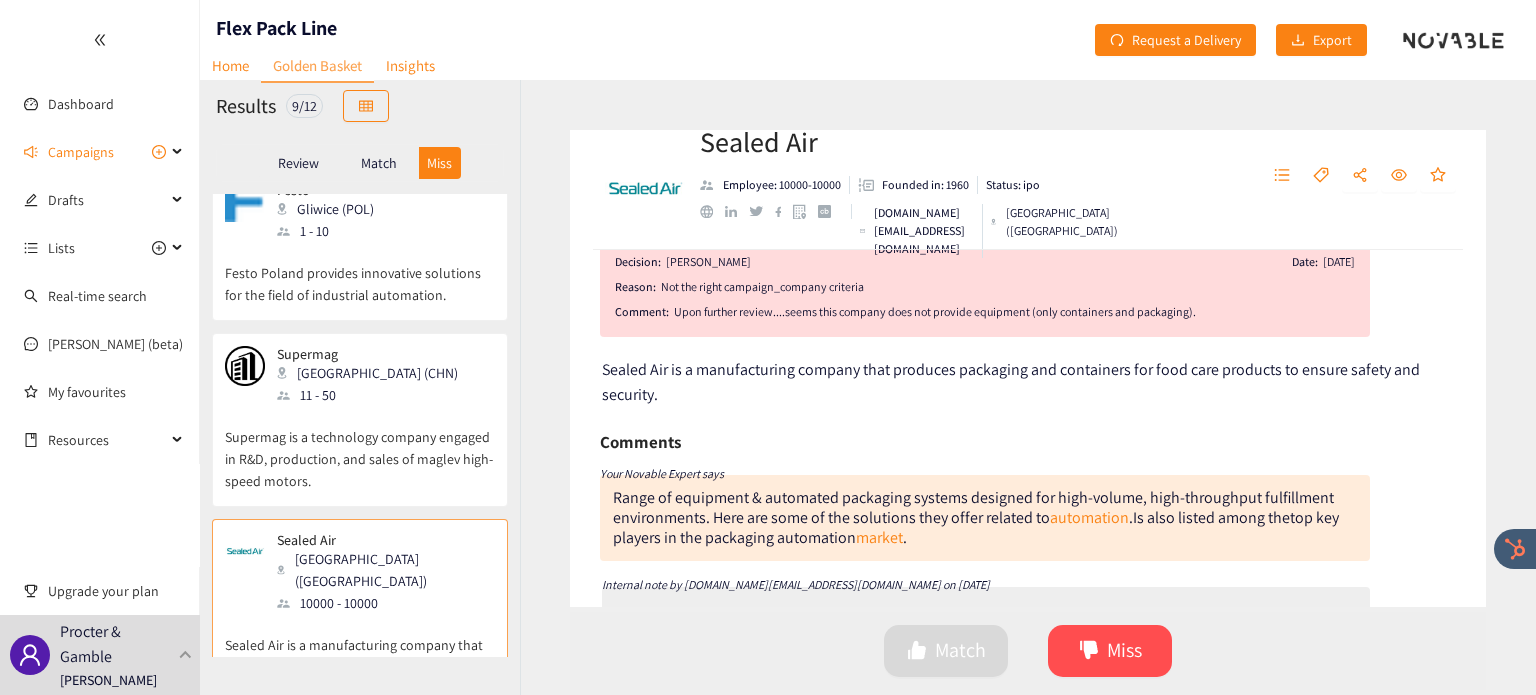 scroll, scrollTop: 0, scrollLeft: 0, axis: both 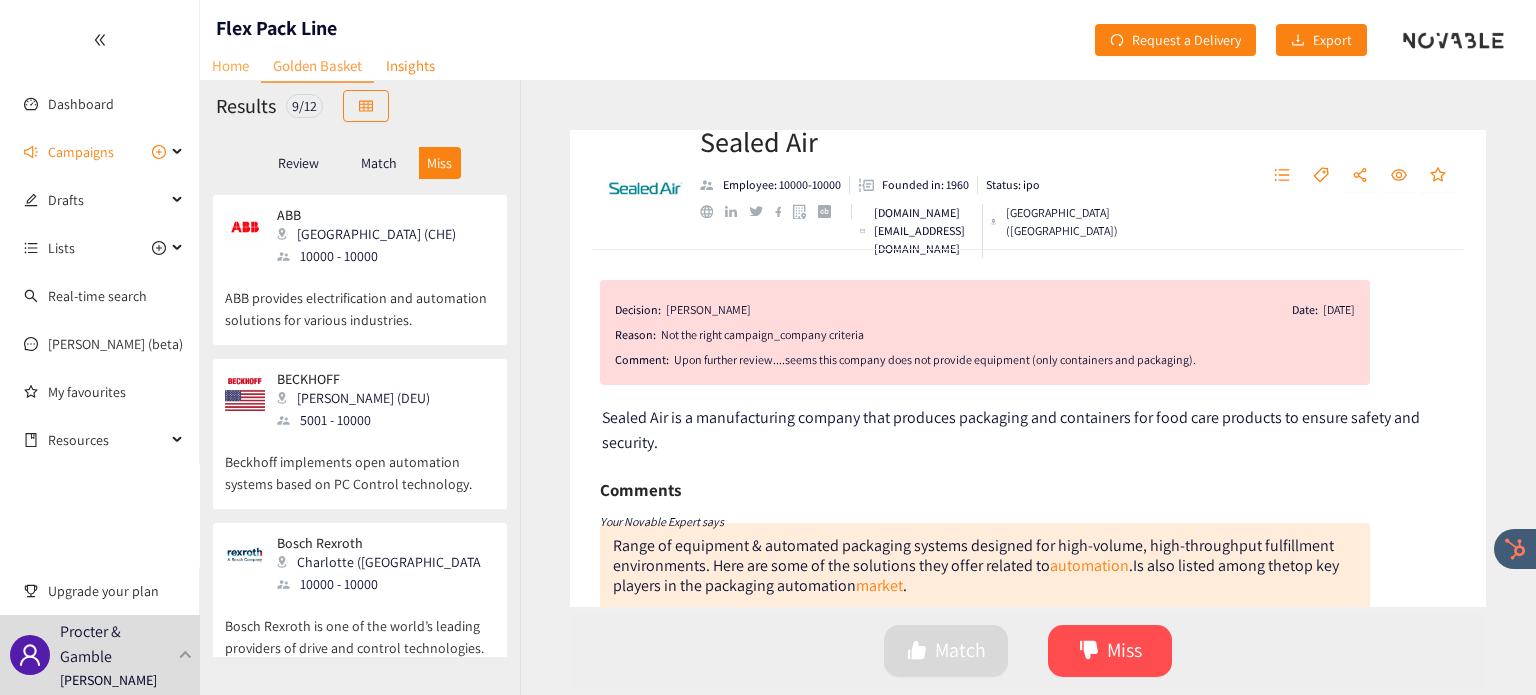 click on "Home" at bounding box center (230, 65) 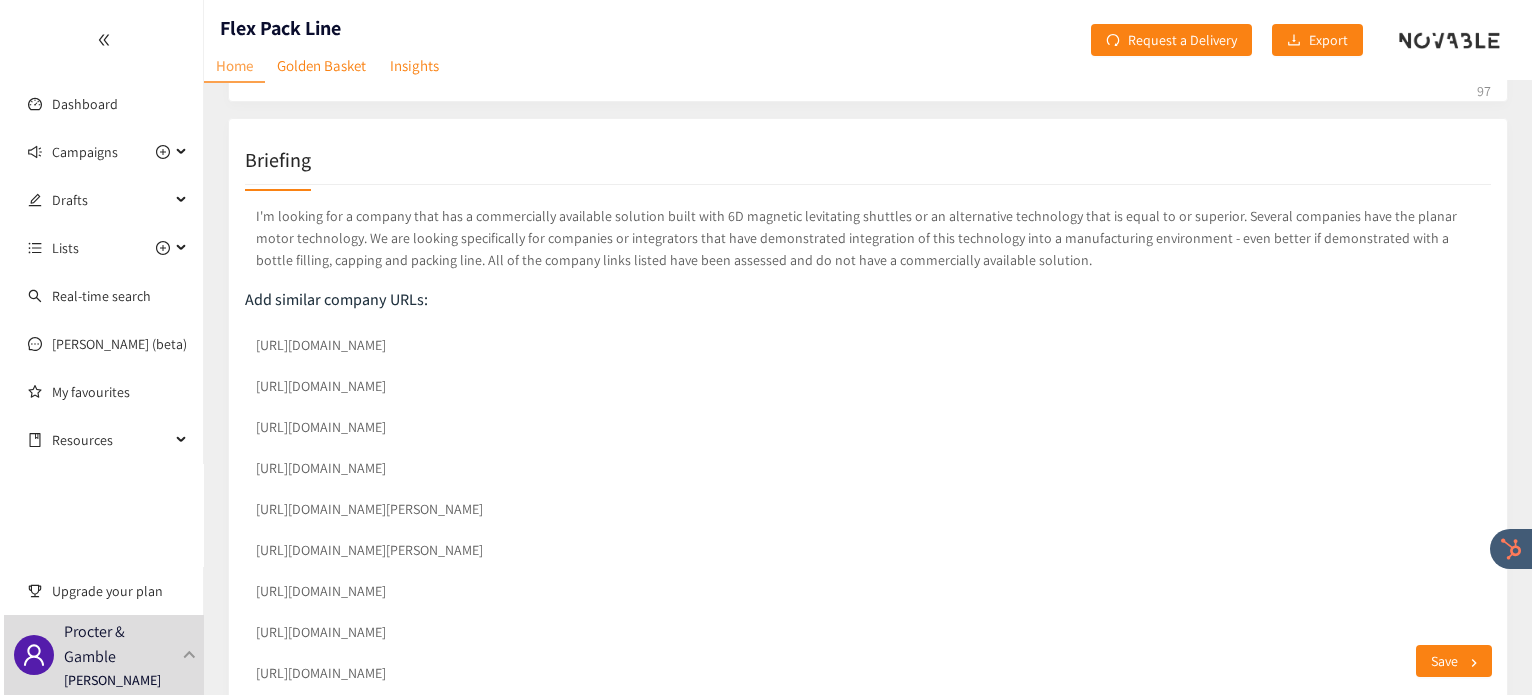 scroll, scrollTop: 0, scrollLeft: 0, axis: both 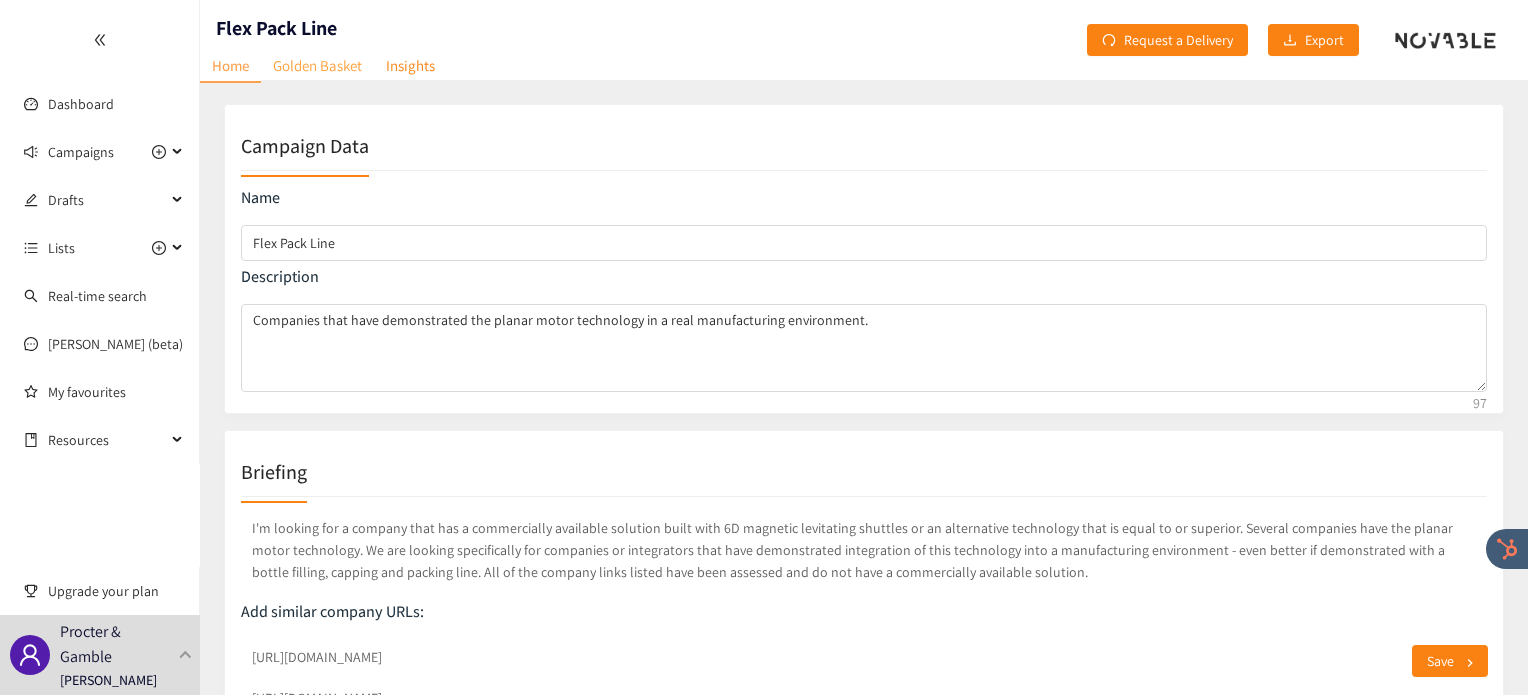 click on "Golden Basket" at bounding box center (317, 65) 